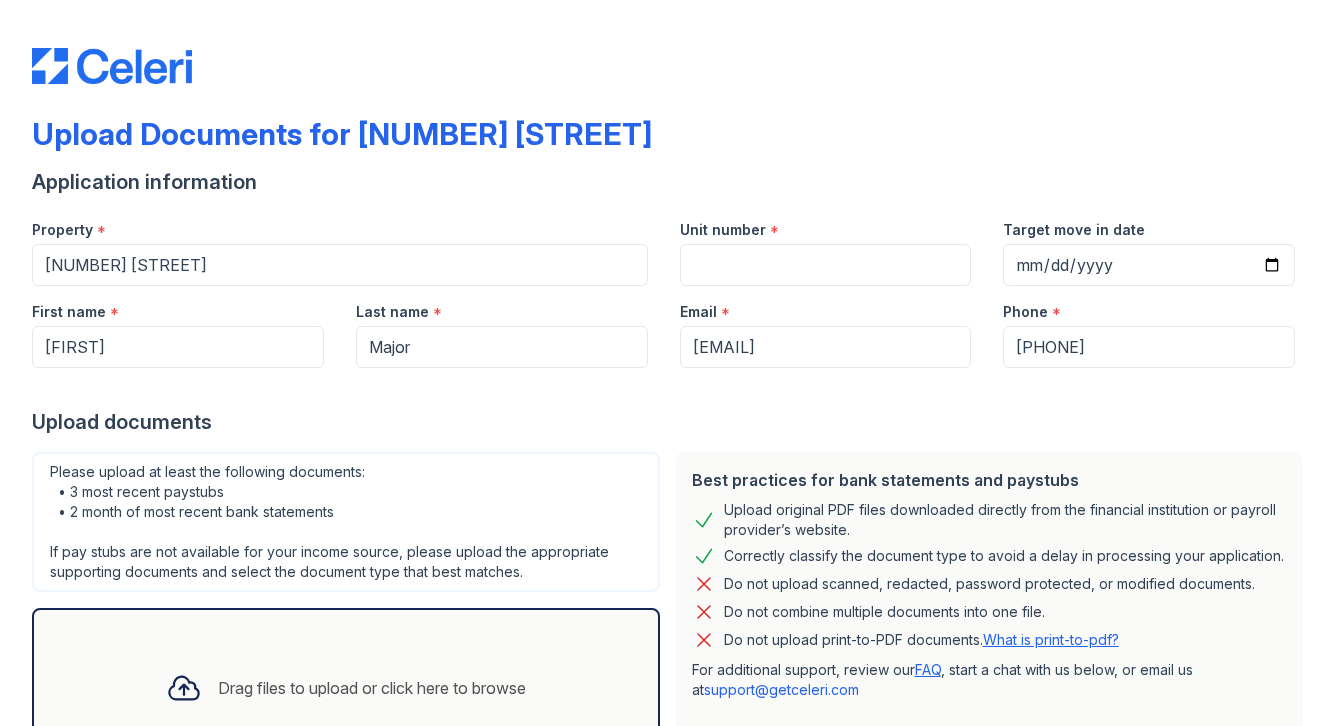scroll, scrollTop: 0, scrollLeft: 0, axis: both 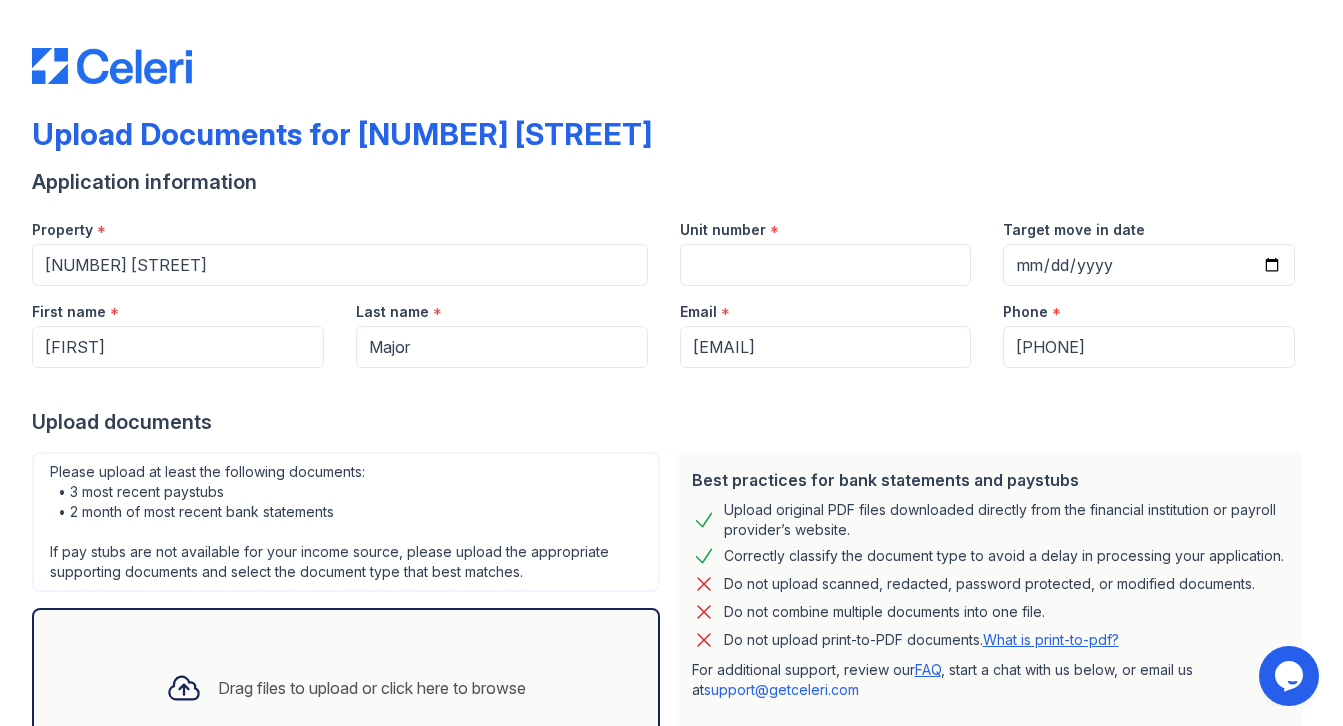 click at bounding box center [671, 46] 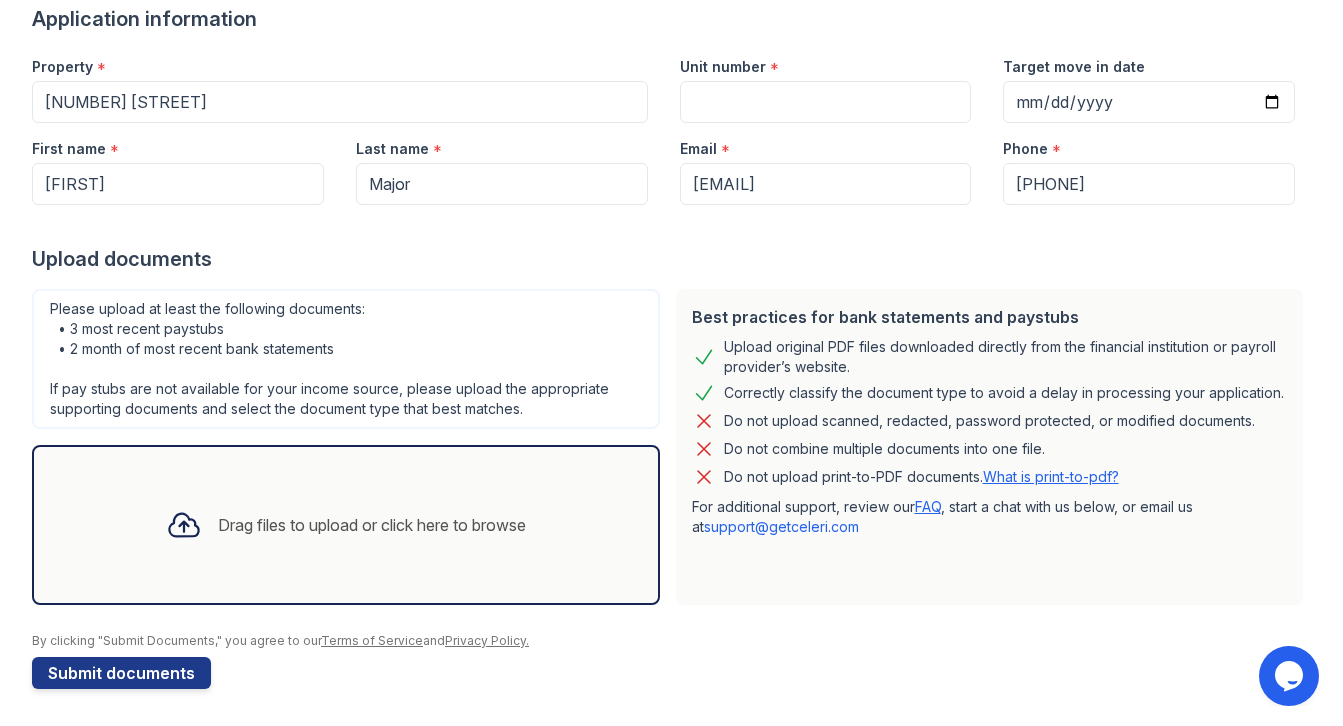 scroll, scrollTop: 166, scrollLeft: 0, axis: vertical 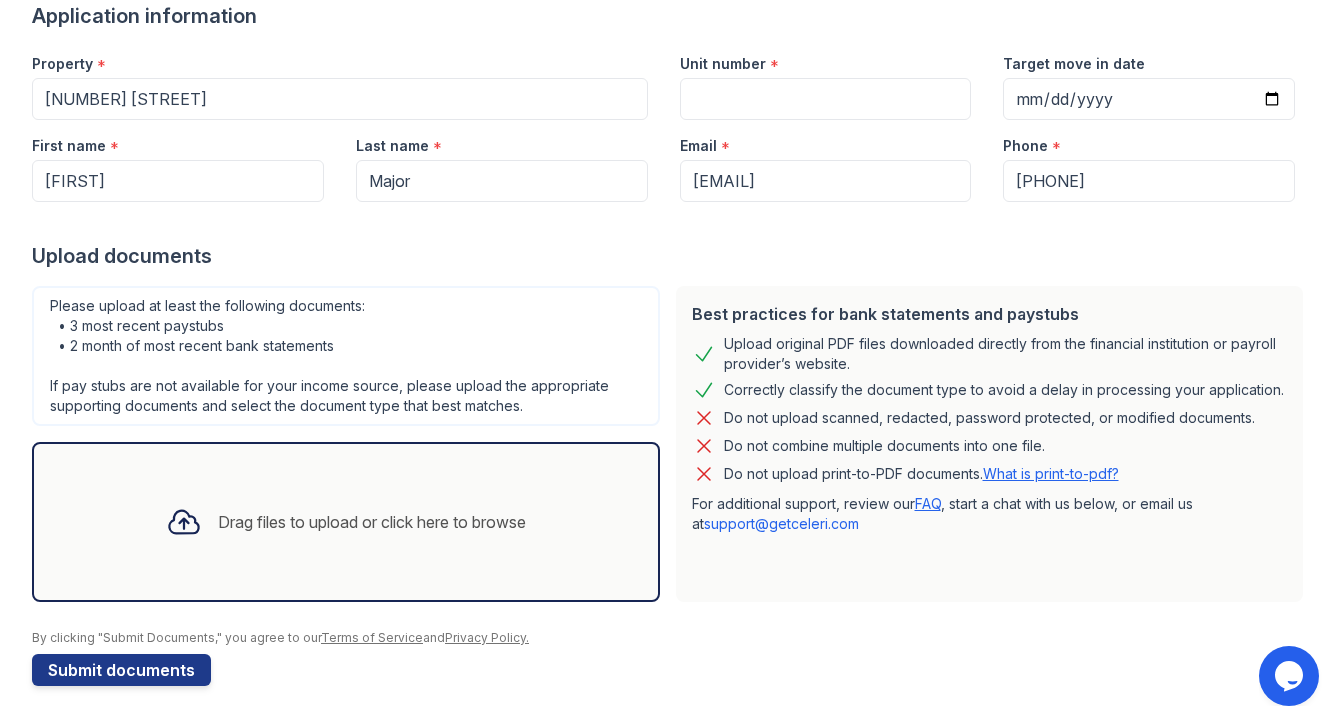 click on "Application information
Property
*
448 North Wolf Road
Unit number
*
Target move in date
First name
*
Rosalyn
Last name
*
Major
Email
*
rosalyn4610@gmail.com
Phone
*
+17738864646
Upload documents
Best practices for bank statements and paystubs
Upload original PDF files downloaded directly from the financial institution or payroll provider’s website.
Correctly classify the document type to avoid a delay in processing your application.
Do not upload scanned, redacted, password protected, or modified documents.
Do not combine multiple documents into one file.
Do not upload print-to-PDF documents.
What is print-to-pdf?
For additional support, review our
FAQ ,
start a chat with us below, or email us at
support@getceleri.com" at bounding box center [671, 344] 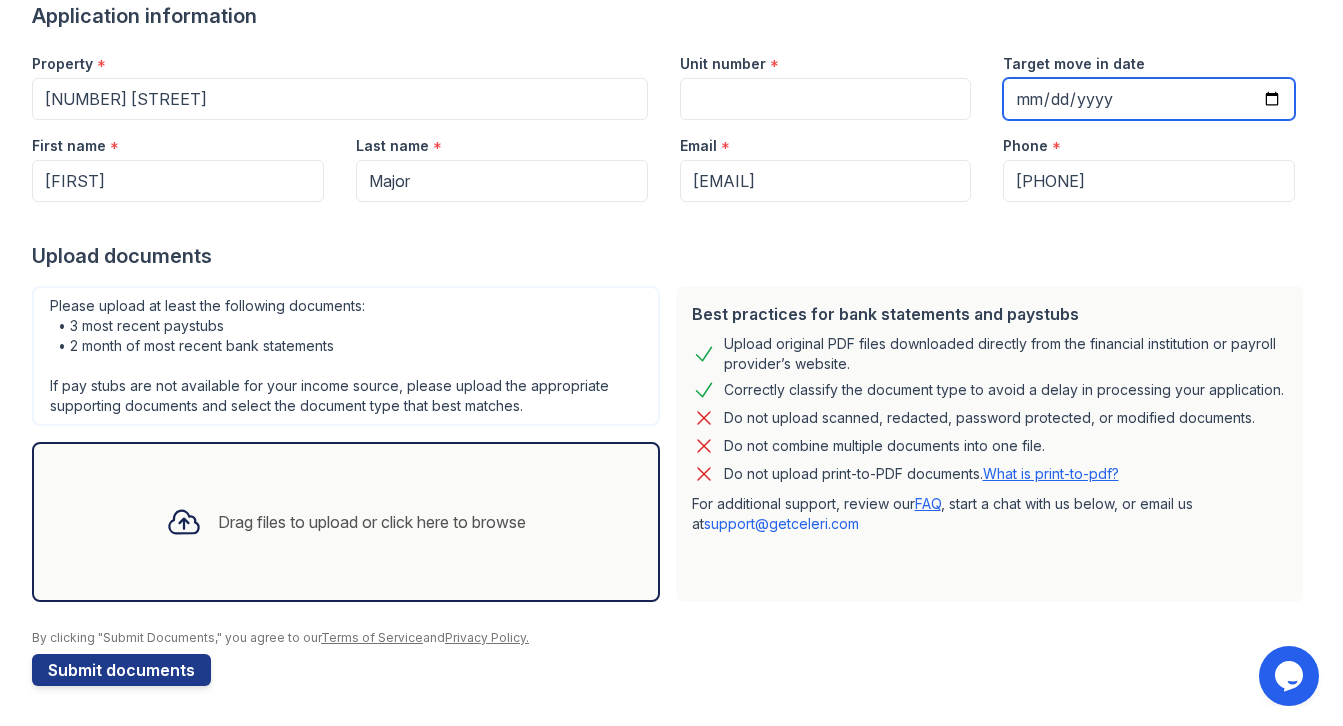 click on "Target move in date" at bounding box center (1149, 99) 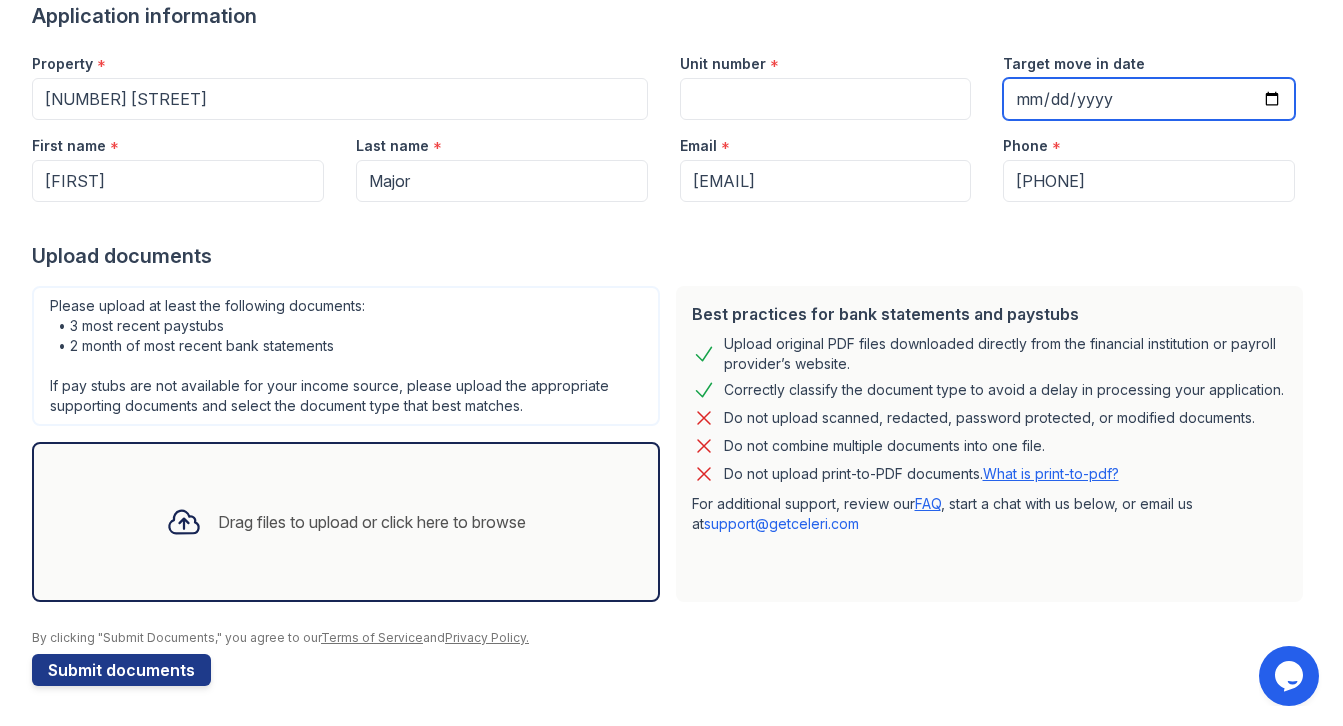 type on "2025-08-11" 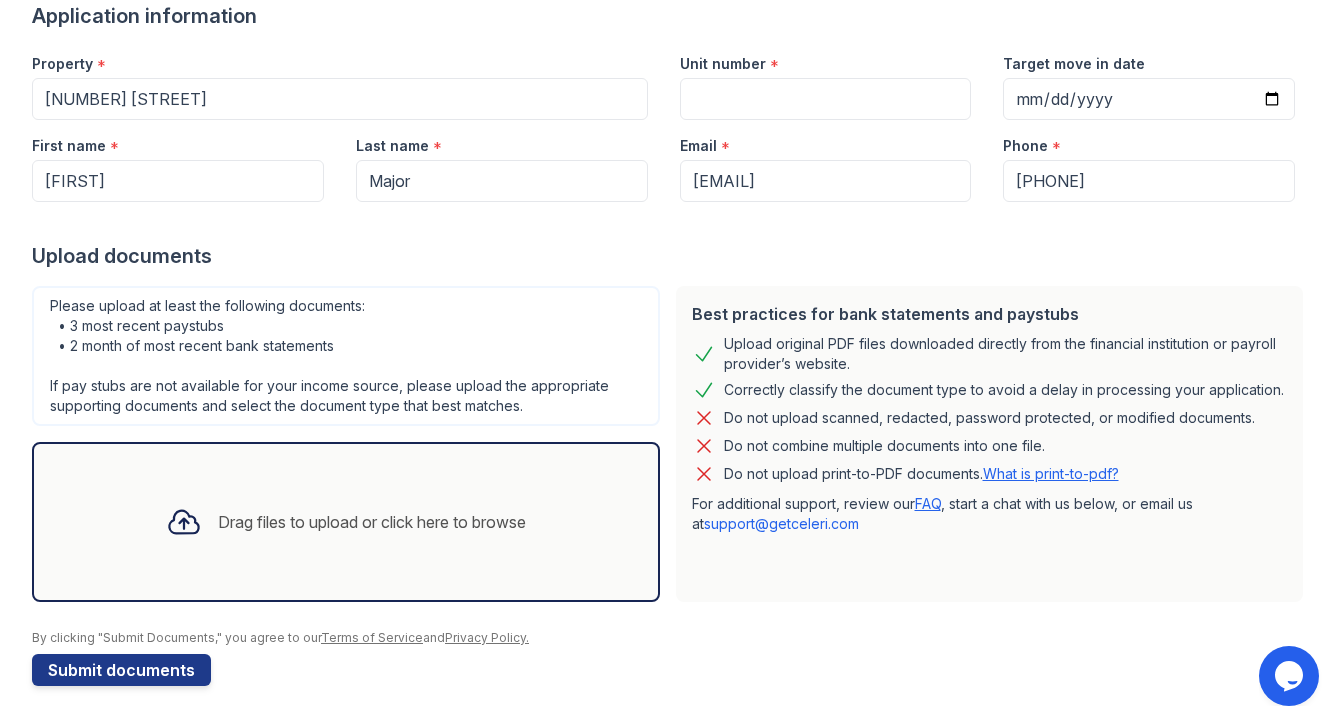 click on "Upload documents" at bounding box center (671, 256) 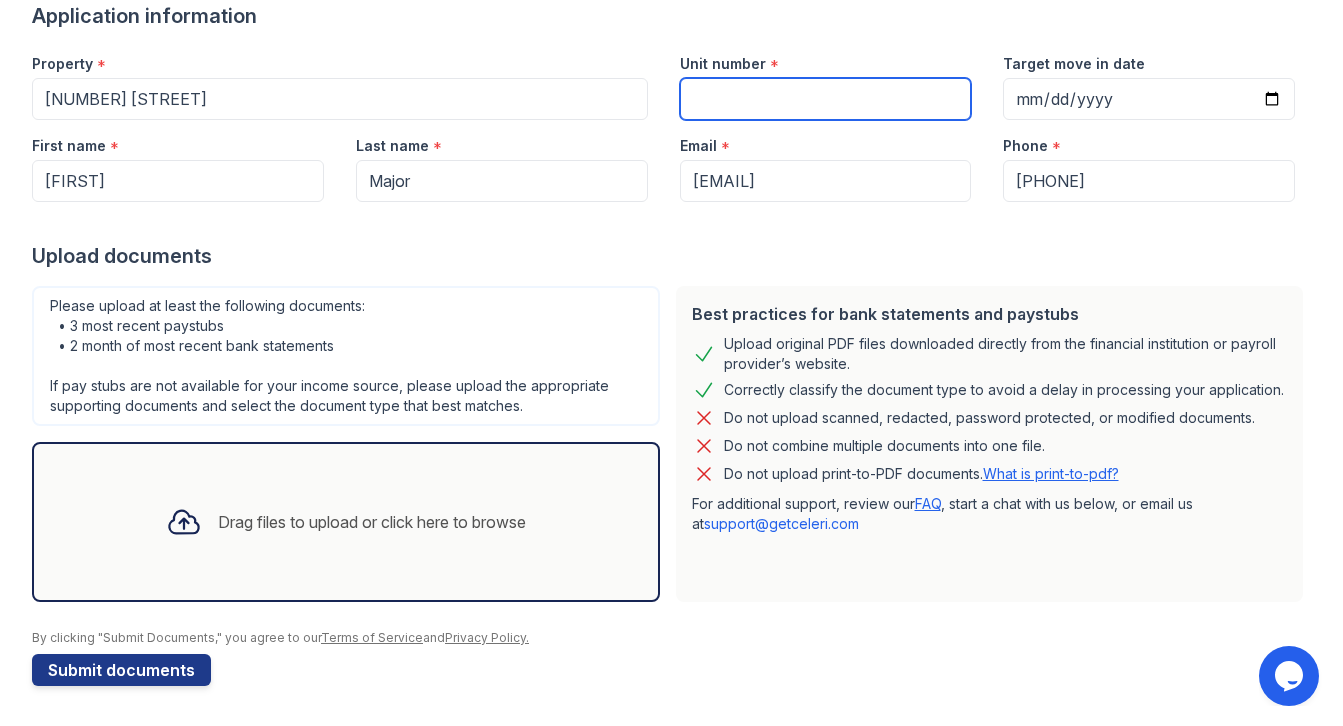 click on "Unit number" at bounding box center [826, 99] 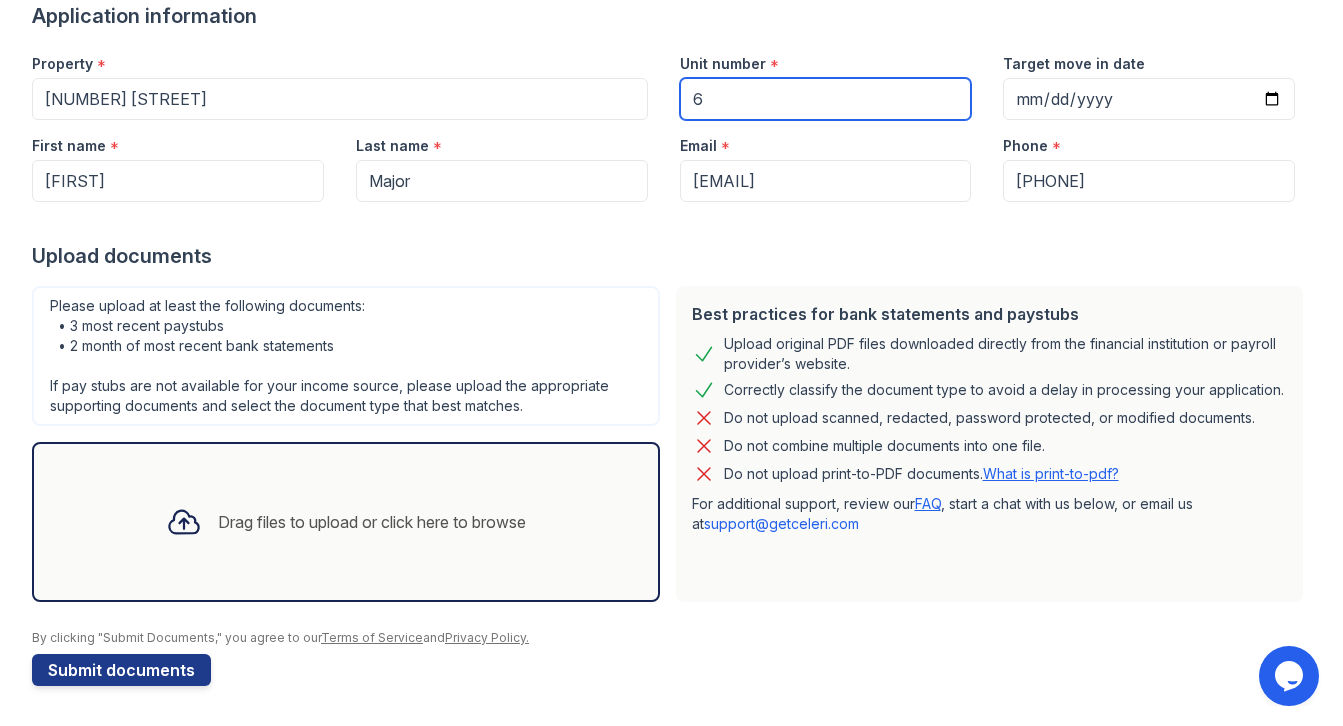 type on "6" 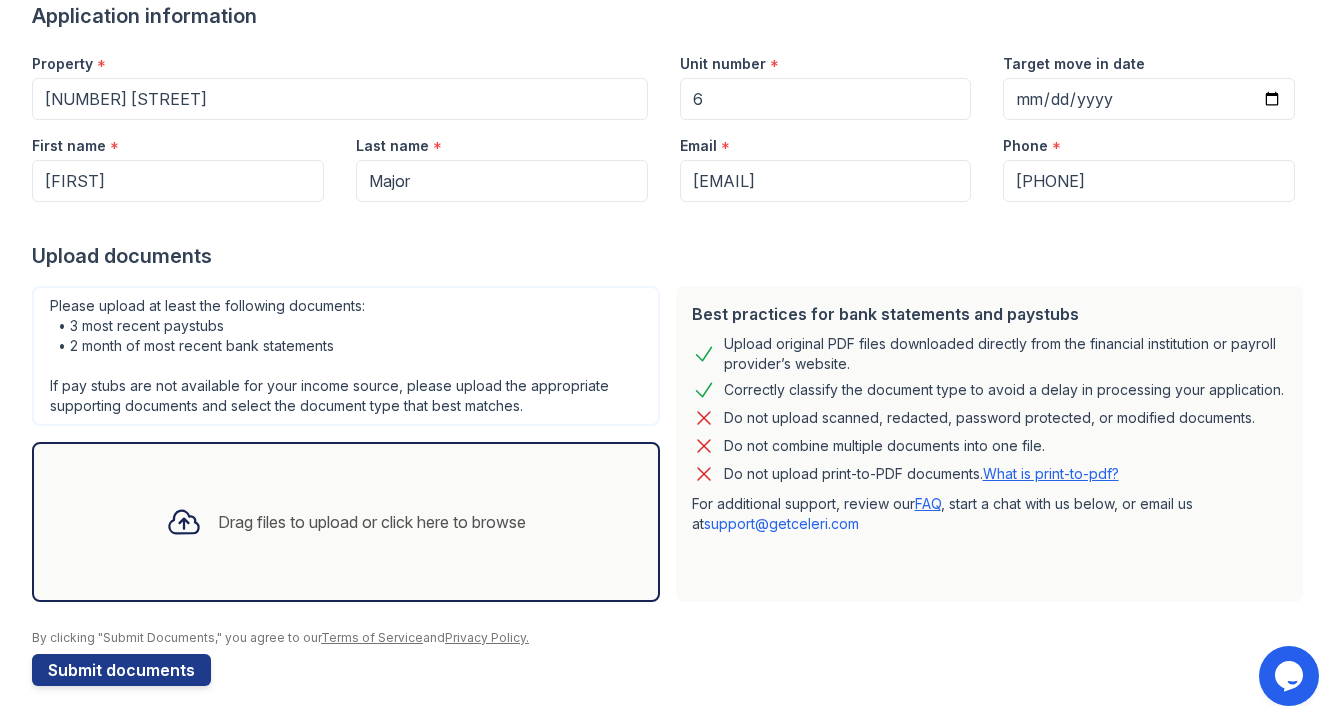 click on "Upload documents" at bounding box center [671, 256] 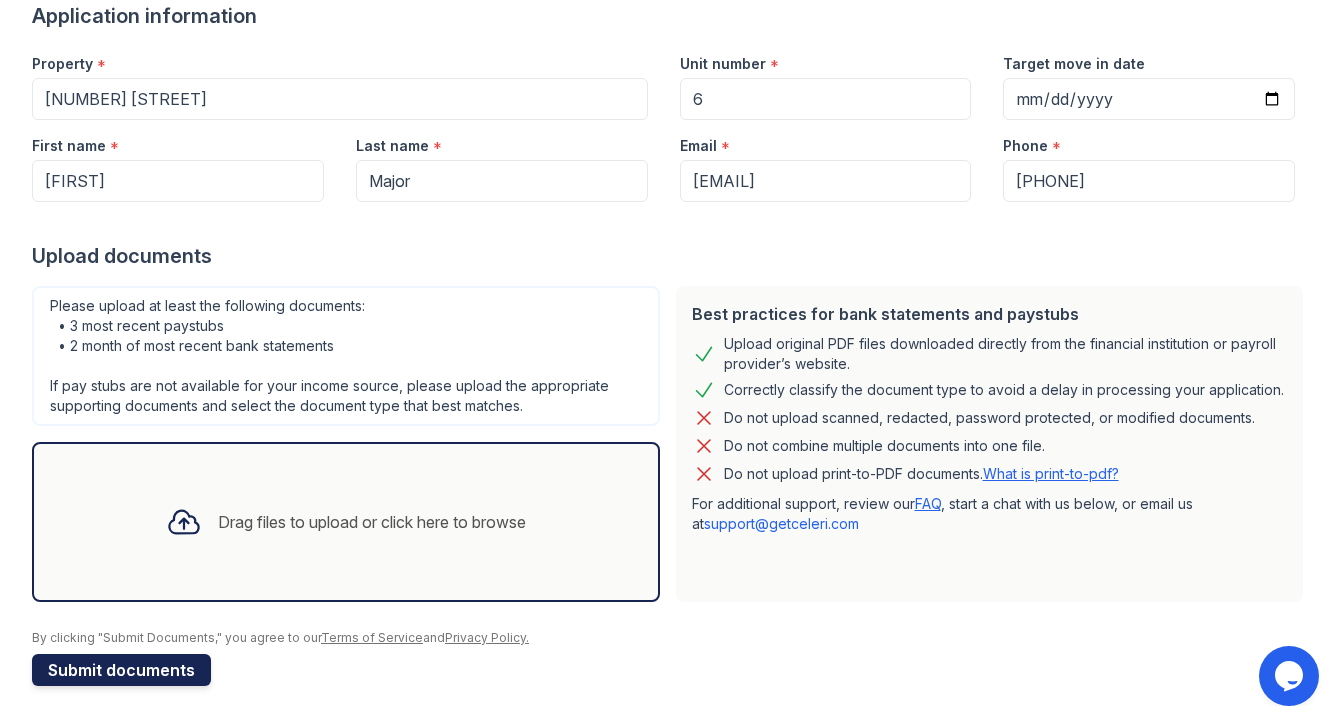 click on "Submit documents" at bounding box center (121, 670) 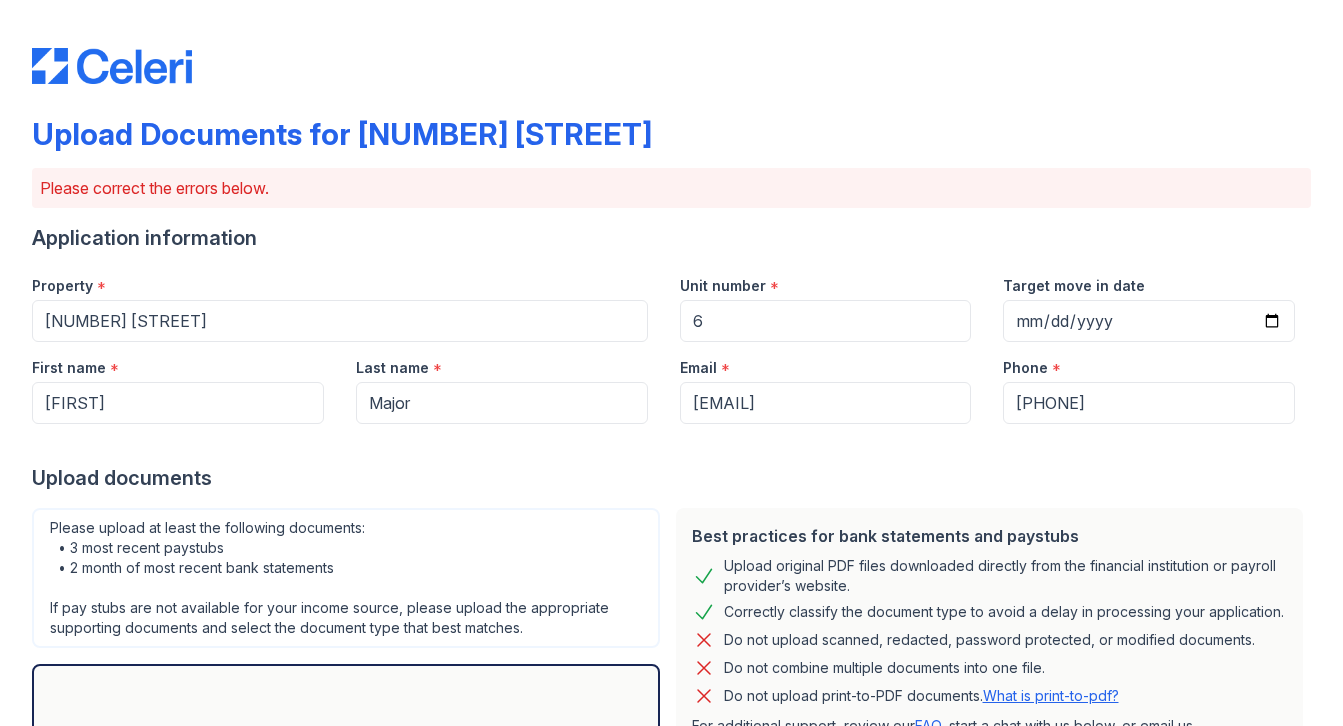 click at bounding box center (671, 46) 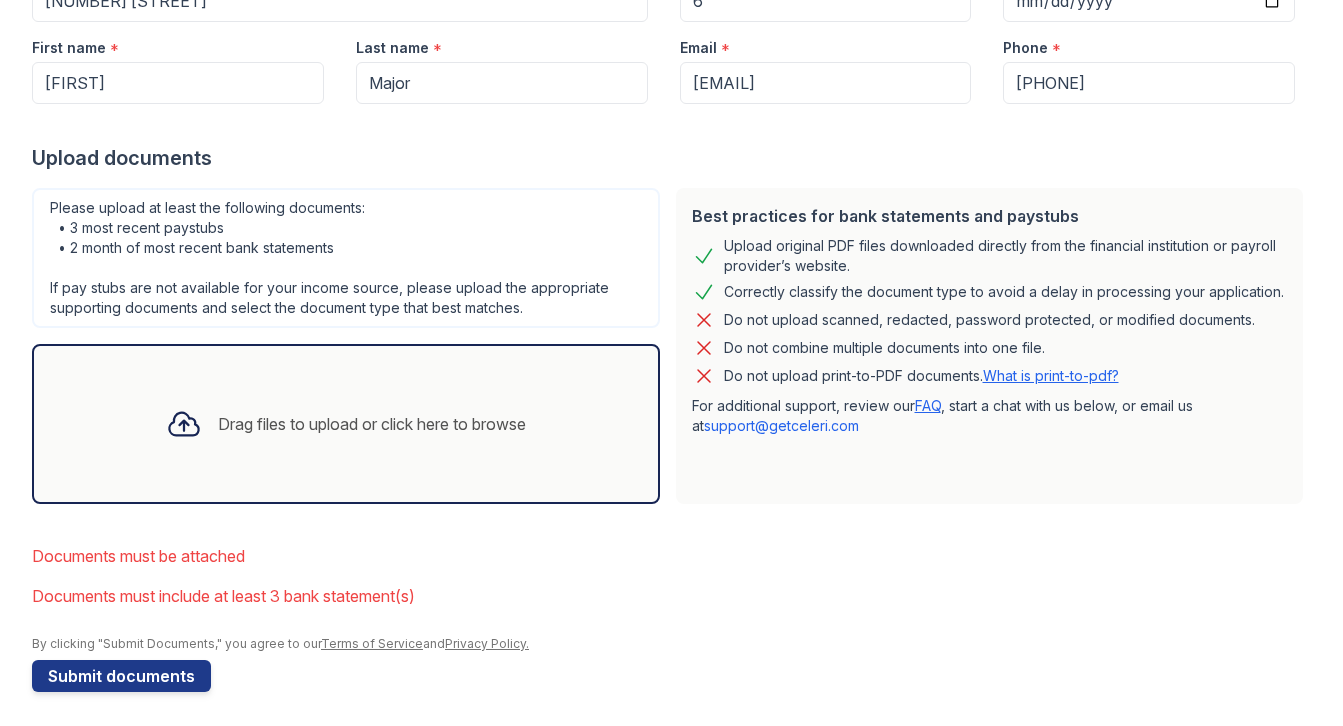 scroll, scrollTop: 326, scrollLeft: 0, axis: vertical 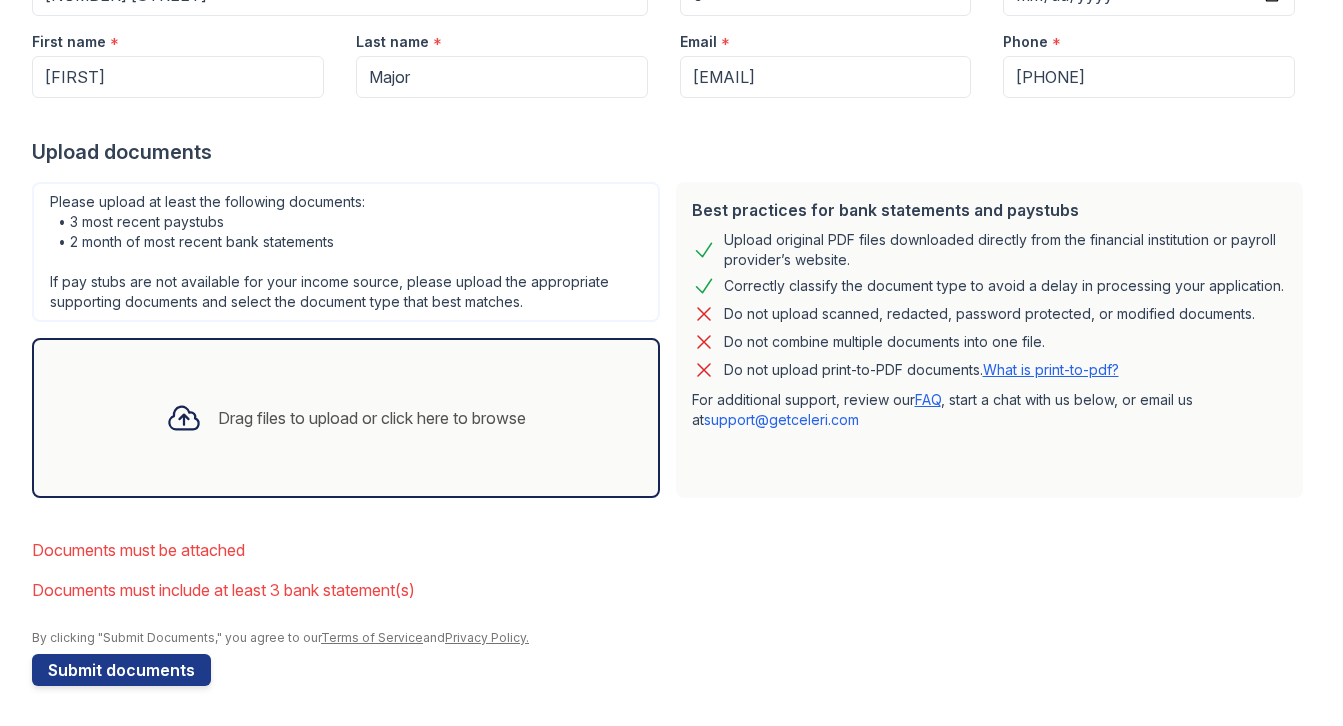 click on "Drag files to upload or click here to browse" at bounding box center (372, 418) 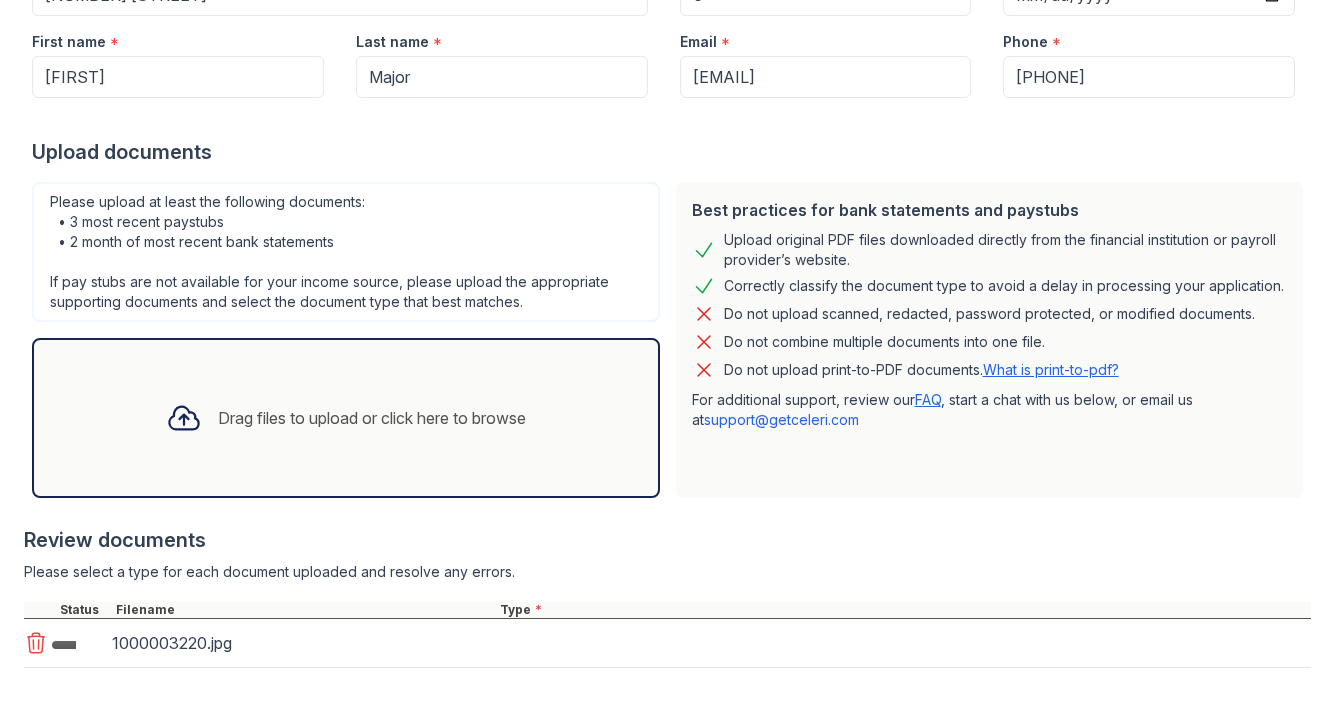 click at bounding box center [667, 516] 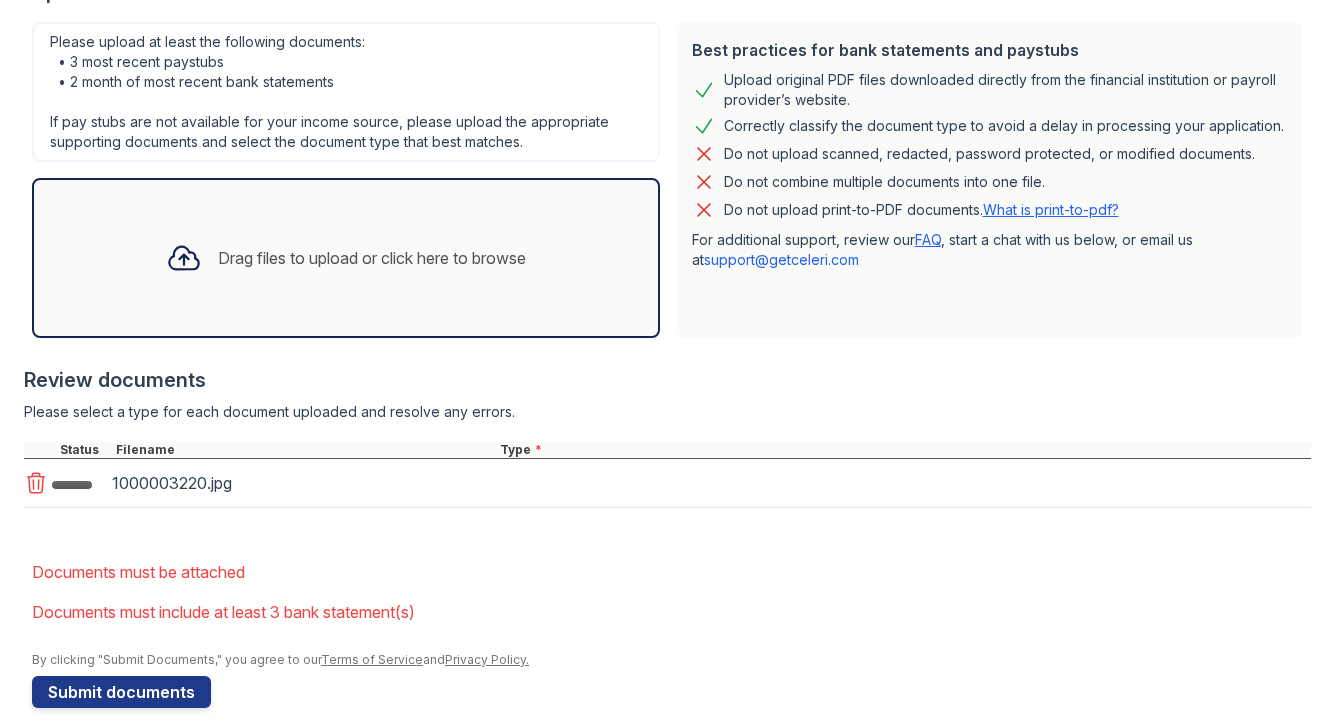 scroll, scrollTop: 508, scrollLeft: 0, axis: vertical 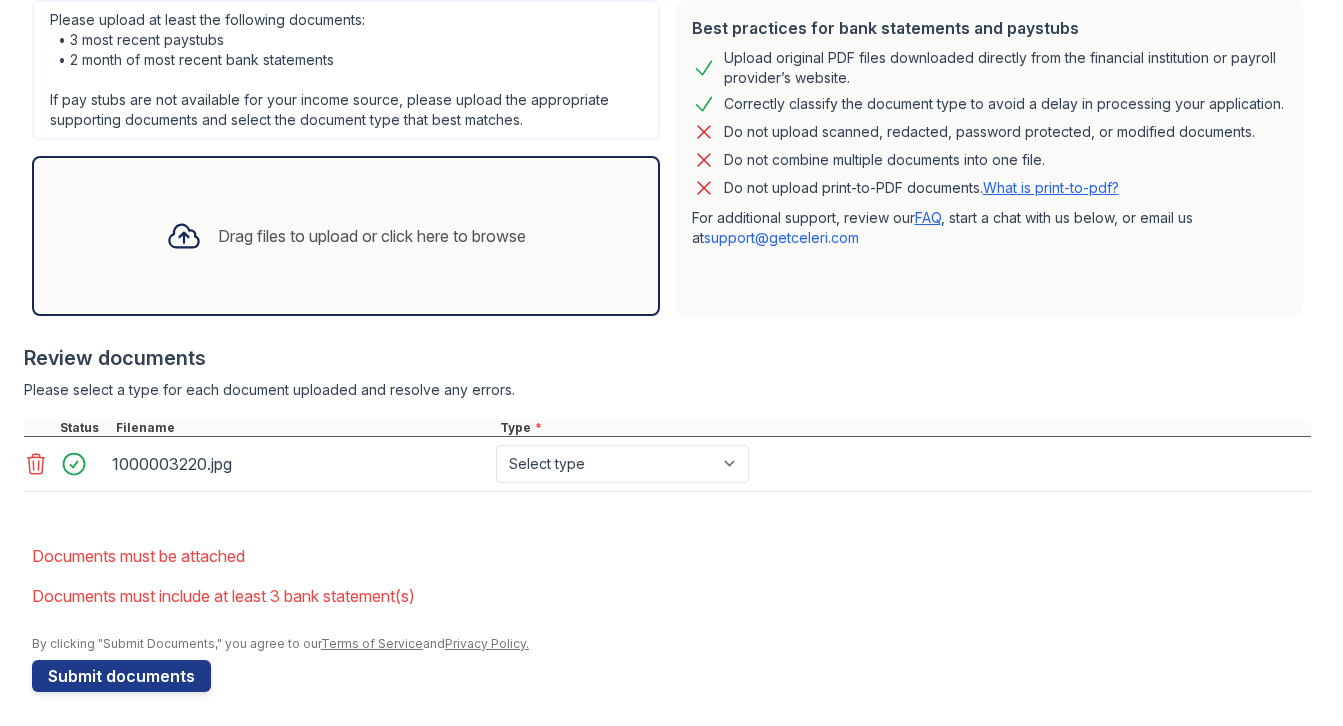 click on "Drag files to upload or click here to browse" at bounding box center (346, 236) 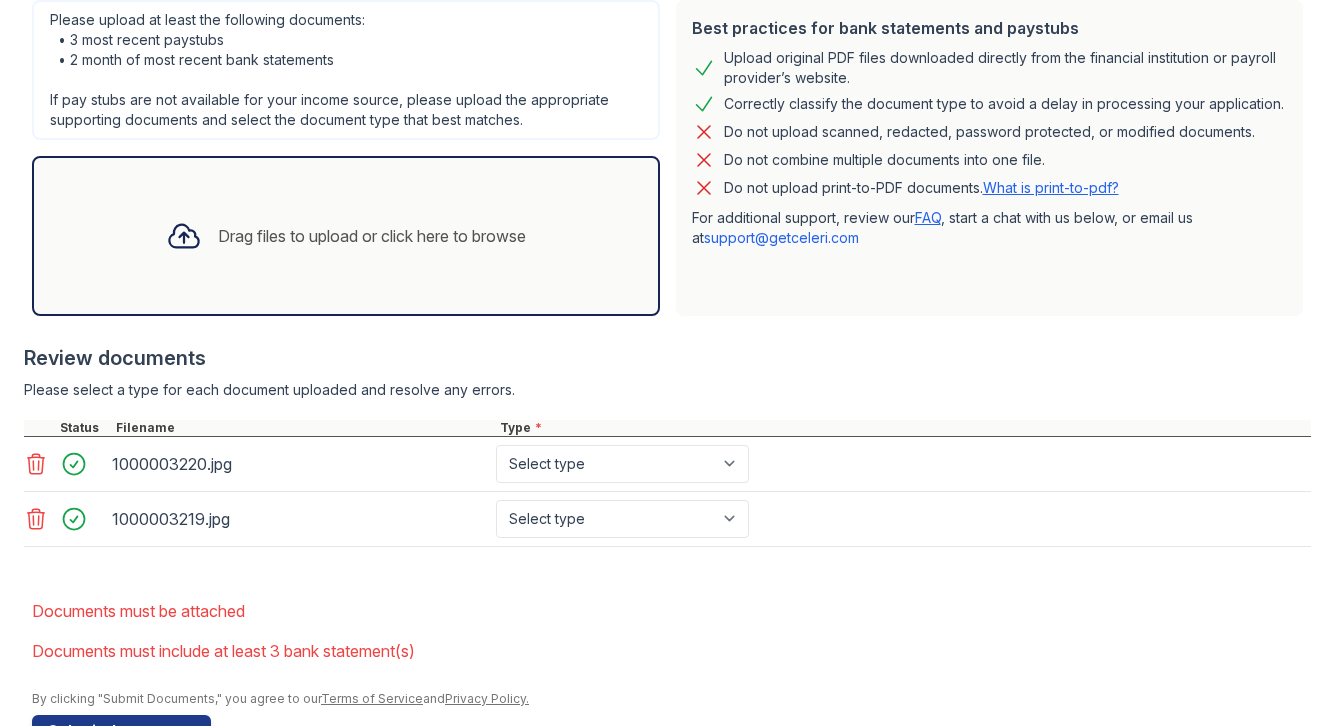 click on "Drag files to upload or click here to browse" at bounding box center [346, 236] 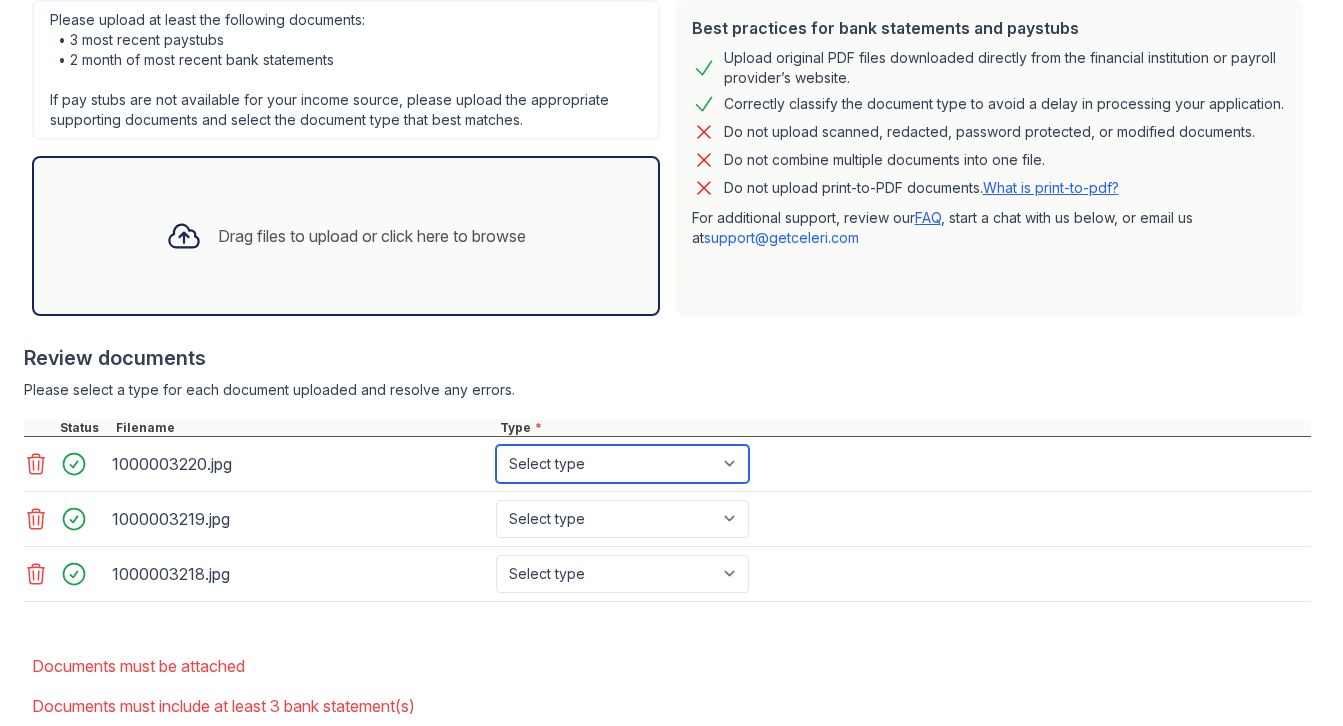 click on "Select type
Paystub
Bank Statement
Offer Letter
Tax Documents
Benefit Award Letter
Investment Account Statement
Other" at bounding box center (622, 464) 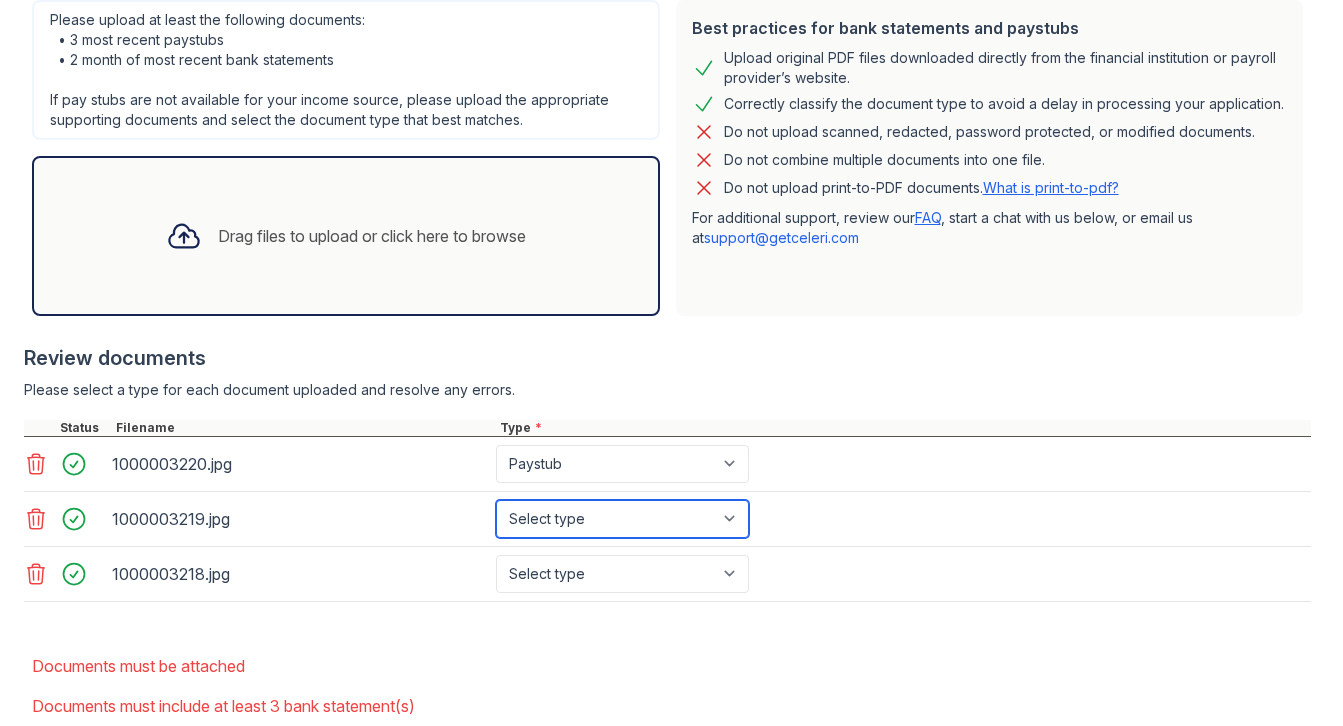 click on "Select type
Paystub
Bank Statement
Offer Letter
Tax Documents
Benefit Award Letter
Investment Account Statement
Other" at bounding box center [622, 519] 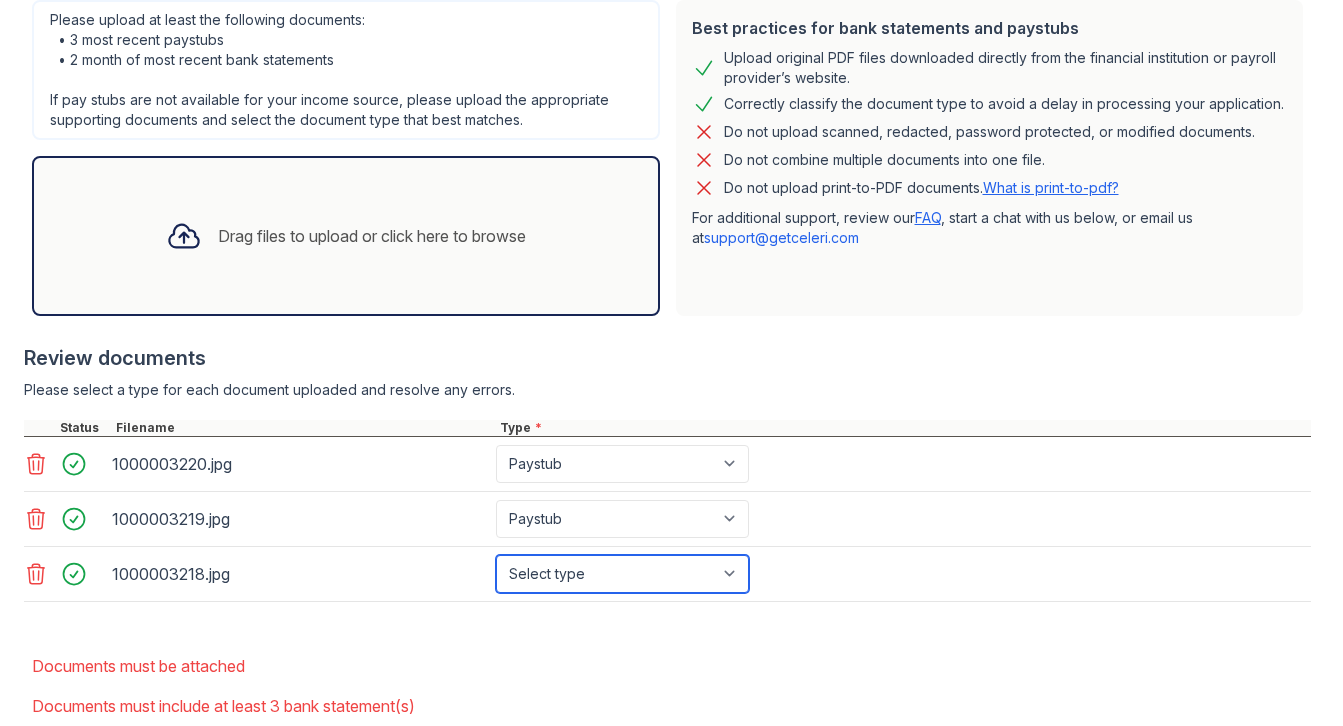 click on "Select type
Paystub
Bank Statement
Offer Letter
Tax Documents
Benefit Award Letter
Investment Account Statement
Other" at bounding box center [622, 574] 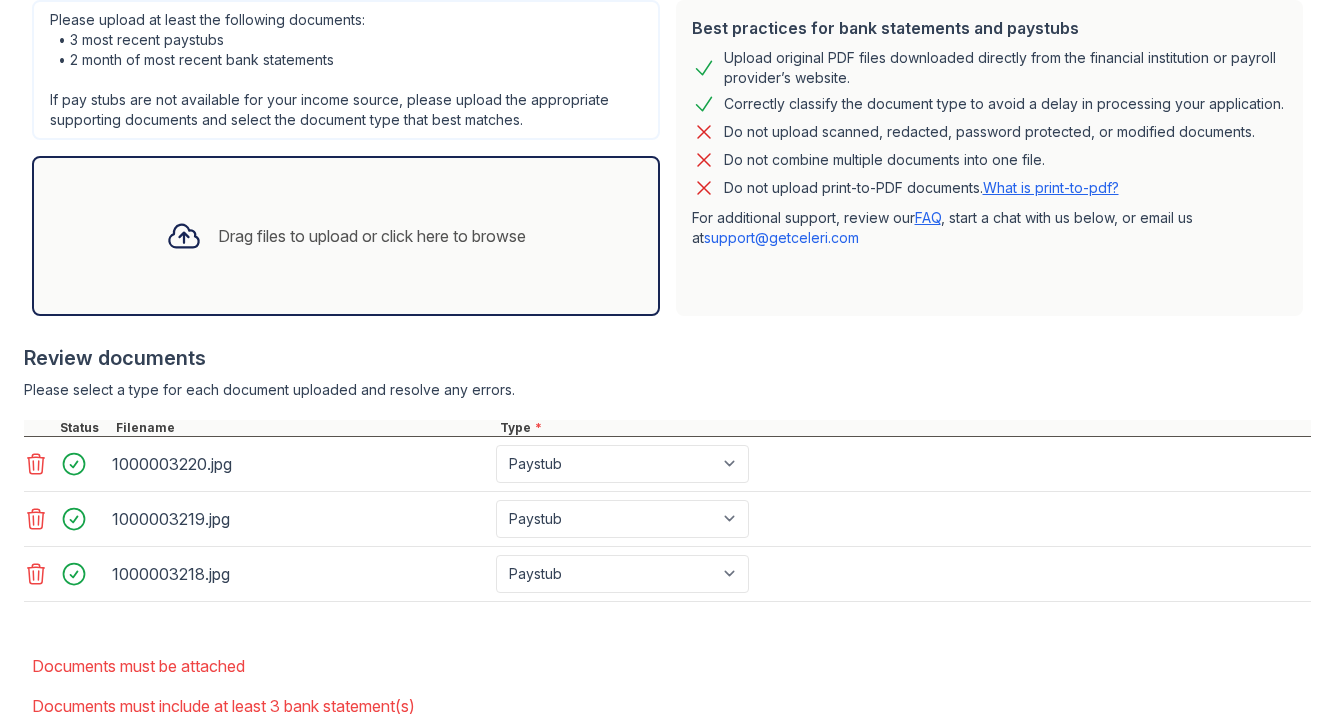 click on "Drag files to upload or click here to browse" at bounding box center (346, 236) 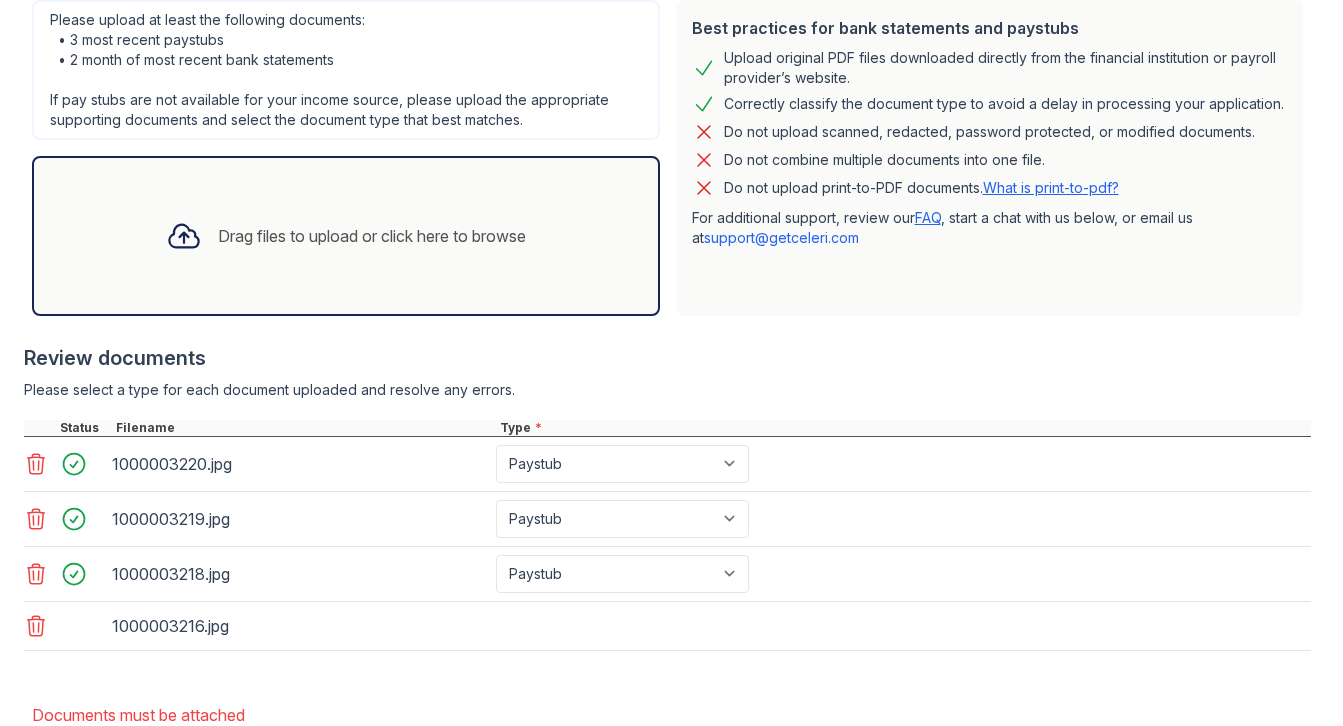 click on "Drag files to upload or click here to browse" at bounding box center [346, 236] 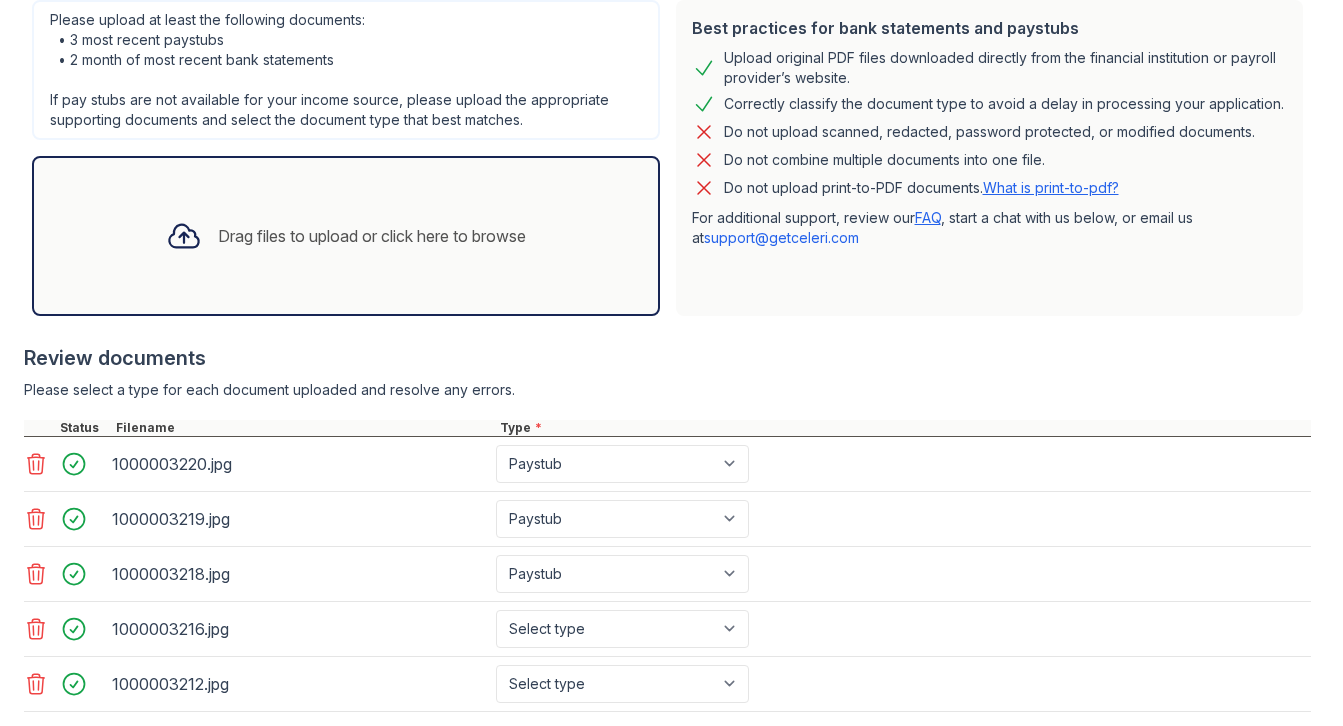 click on "Drag files to upload or click here to browse" at bounding box center [372, 236] 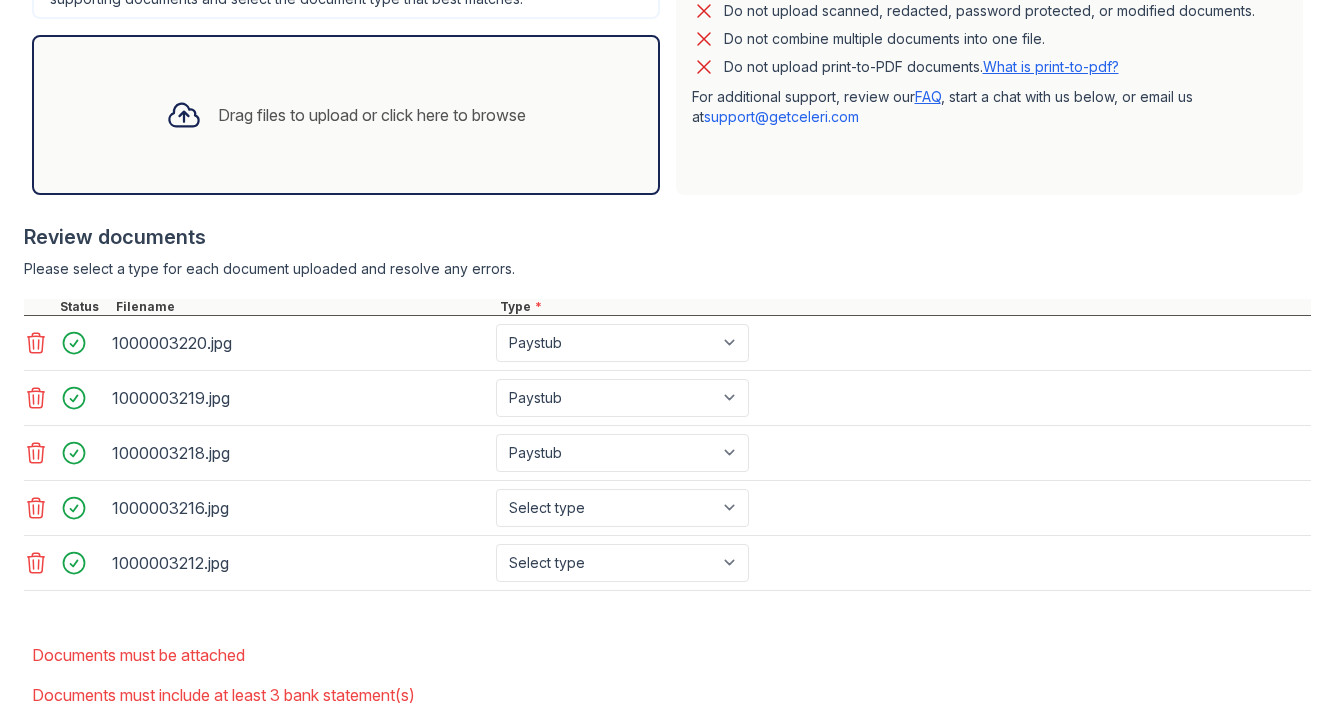 scroll, scrollTop: 708, scrollLeft: 0, axis: vertical 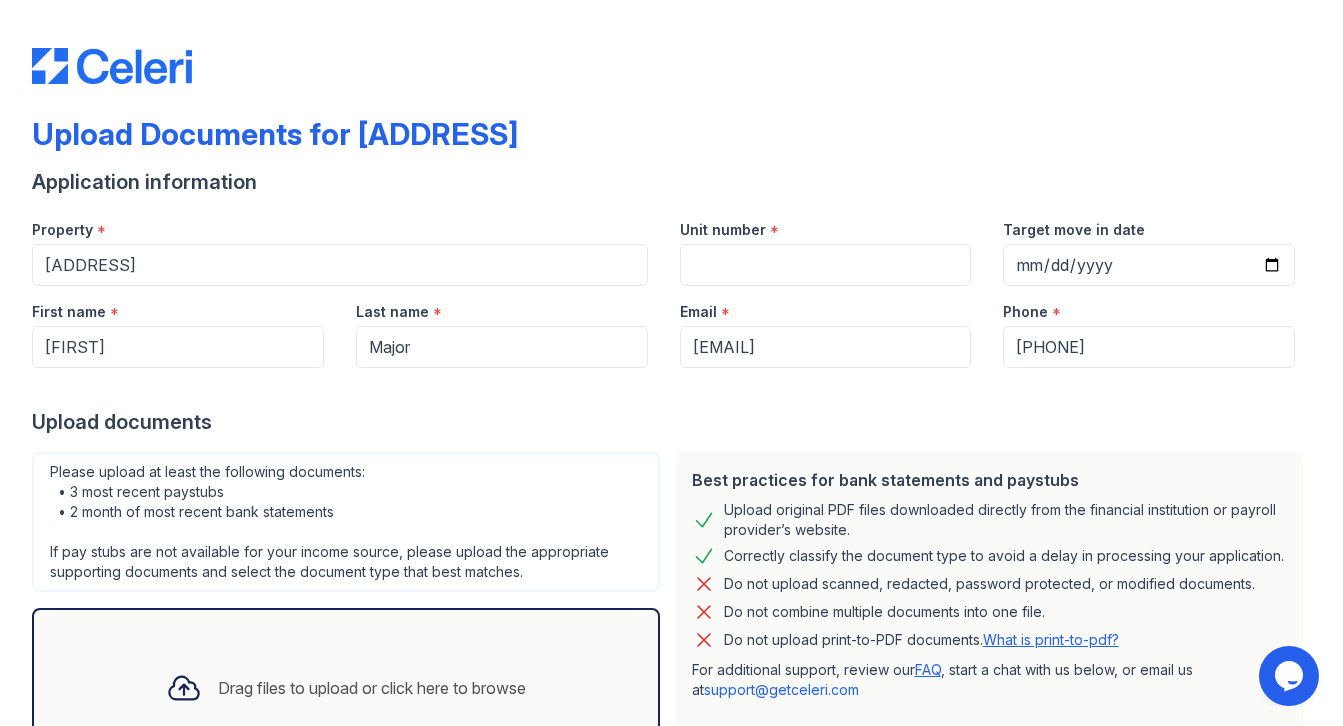 click on "Upload Documents for
448 North Wolf Road
Application information
Property
*
448 North Wolf Road
Unit number
*
Target move in date
2025-08-11
First name
*
Rosalyn
Last name
*
Major
Email
*
rosalyn4610@gmail.com
Phone
*
+17738864646
Upload documents
Best practices for bank statements and paystubs
Upload original PDF files downloaded directly from the financial institution or payroll provider’s website.
Correctly classify the document type to avoid a delay in processing your application.
Do not upload scanned, redacted, password protected, or modified documents.
Do not combine multiple documents into one file.
Do not upload print-to-PDF documents.
What is print-to-pdf?
For additional support, review our
FAQ" at bounding box center [671, 434] 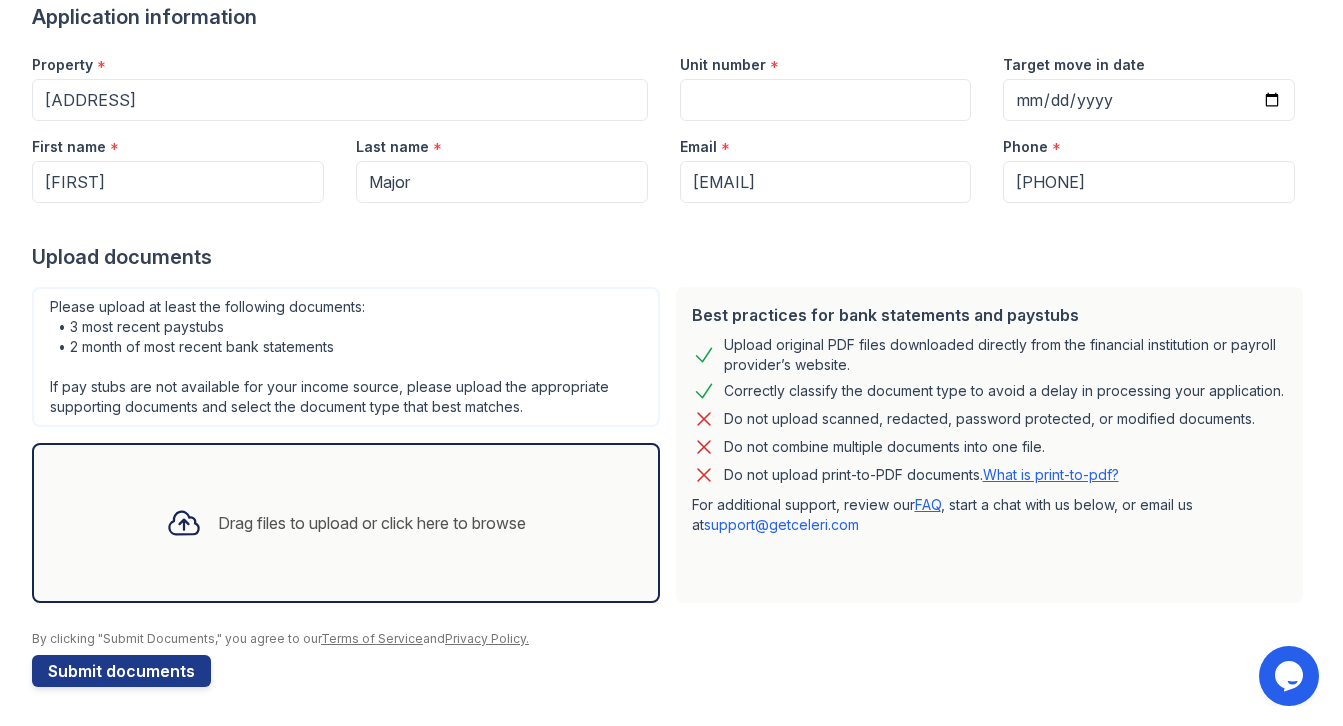 scroll, scrollTop: 166, scrollLeft: 0, axis: vertical 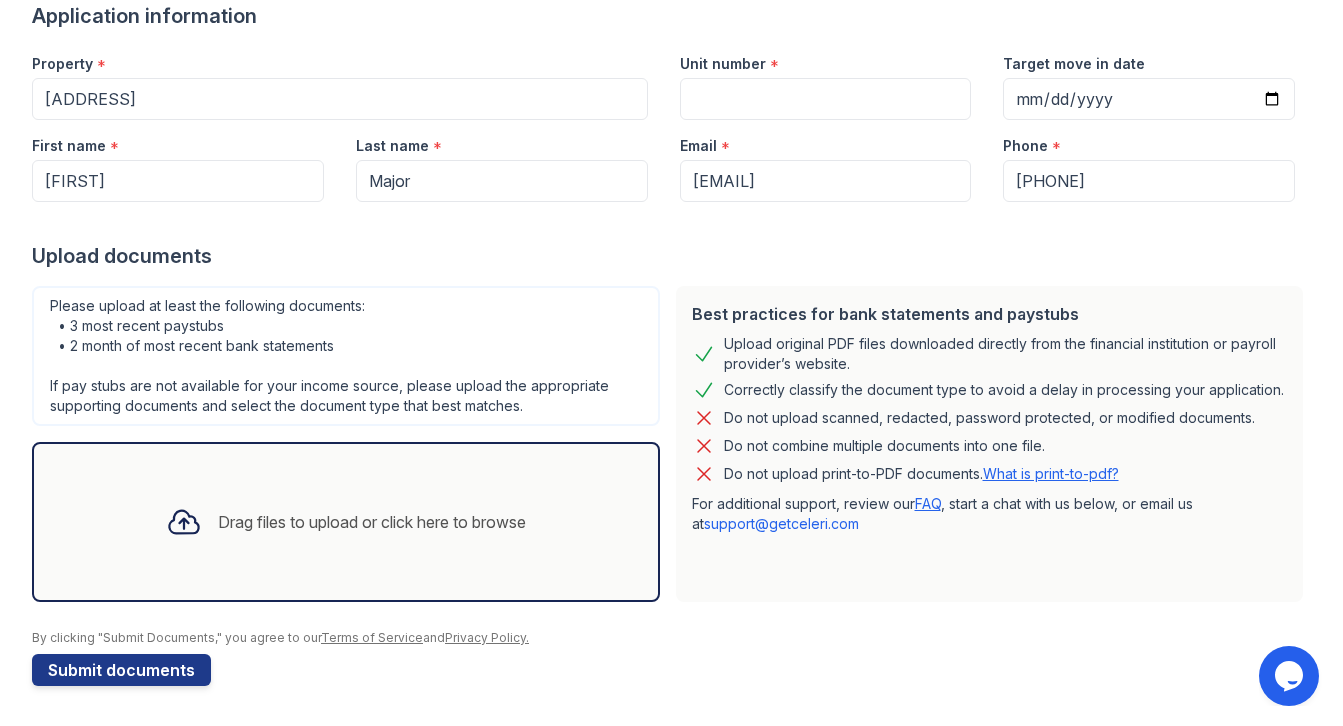click on "Property
*
448 North Wolf Road" at bounding box center [340, 79] 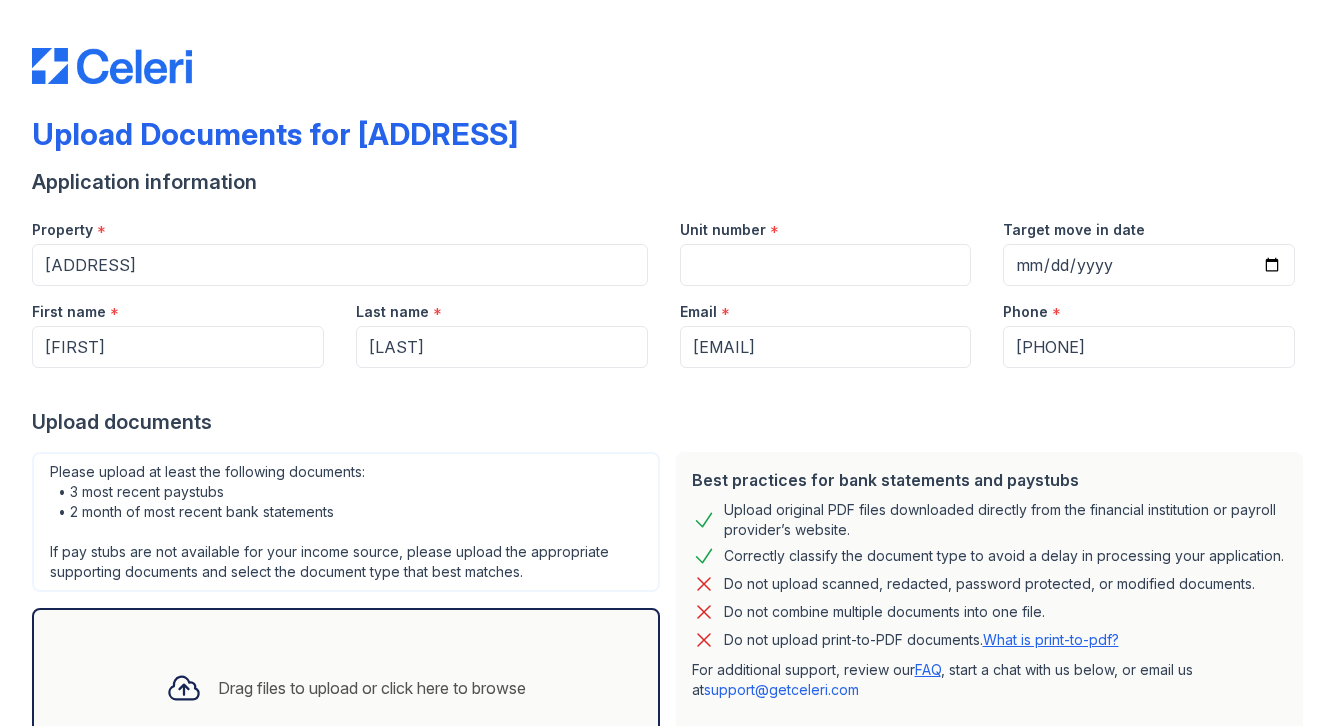 scroll, scrollTop: 0, scrollLeft: 0, axis: both 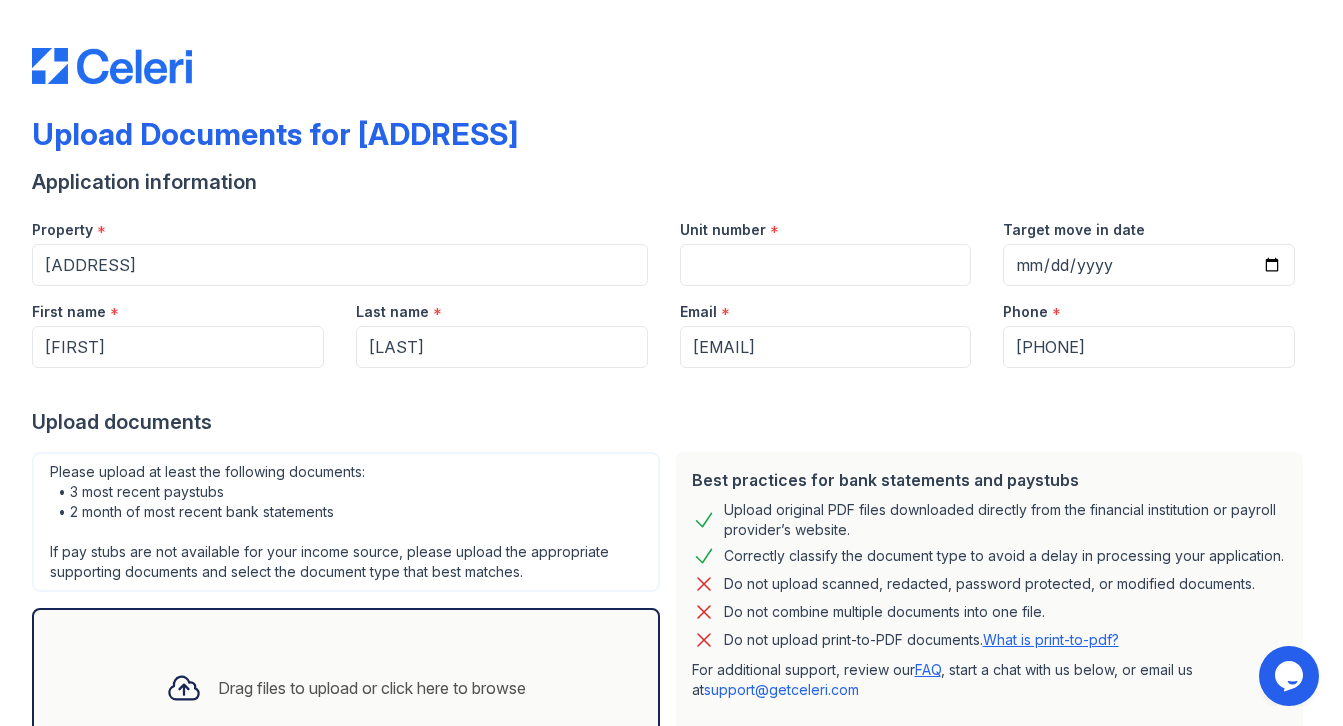 click on "Upload Documents for
[ADDRESS]
Application information
Property
*
[ADDRESS]
Unit number
*
Target move in date
First name
*
[FIRST]
Last name
*
[LAST]
Email
*
[EMAIL]
Phone
*
[PHONE]
Upload documents
Best practices for bank statements and paystubs
Upload original PDF files downloaded directly from the financial institution or payroll provider’s website.
Correctly classify the document type to avoid a delay in processing your application.
Do not upload scanned, redacted, password protected, or modified documents.
Do not combine multiple documents into one file.
Do not upload print-to-PDF documents.
What is print-to-pdf?
For additional support, review our
FAQ" at bounding box center [671, 434] 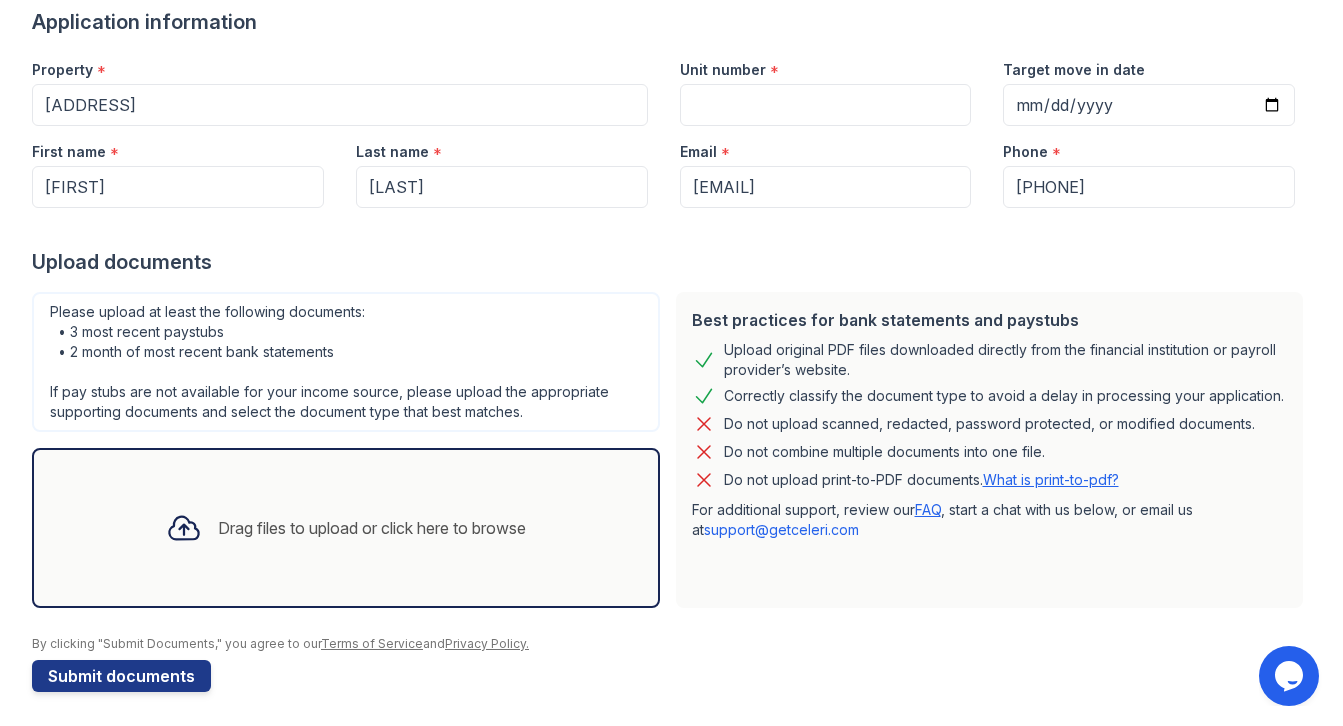 scroll, scrollTop: 166, scrollLeft: 0, axis: vertical 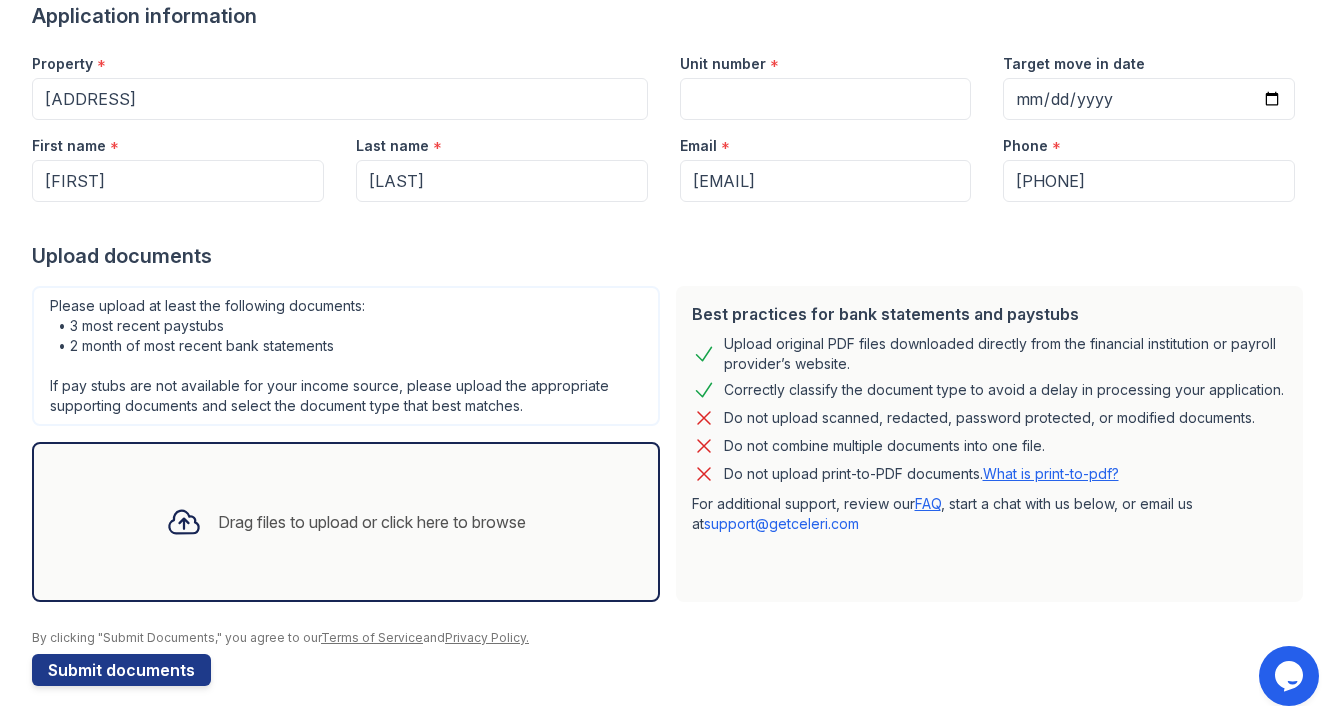 click on "Upload documents" at bounding box center (671, 256) 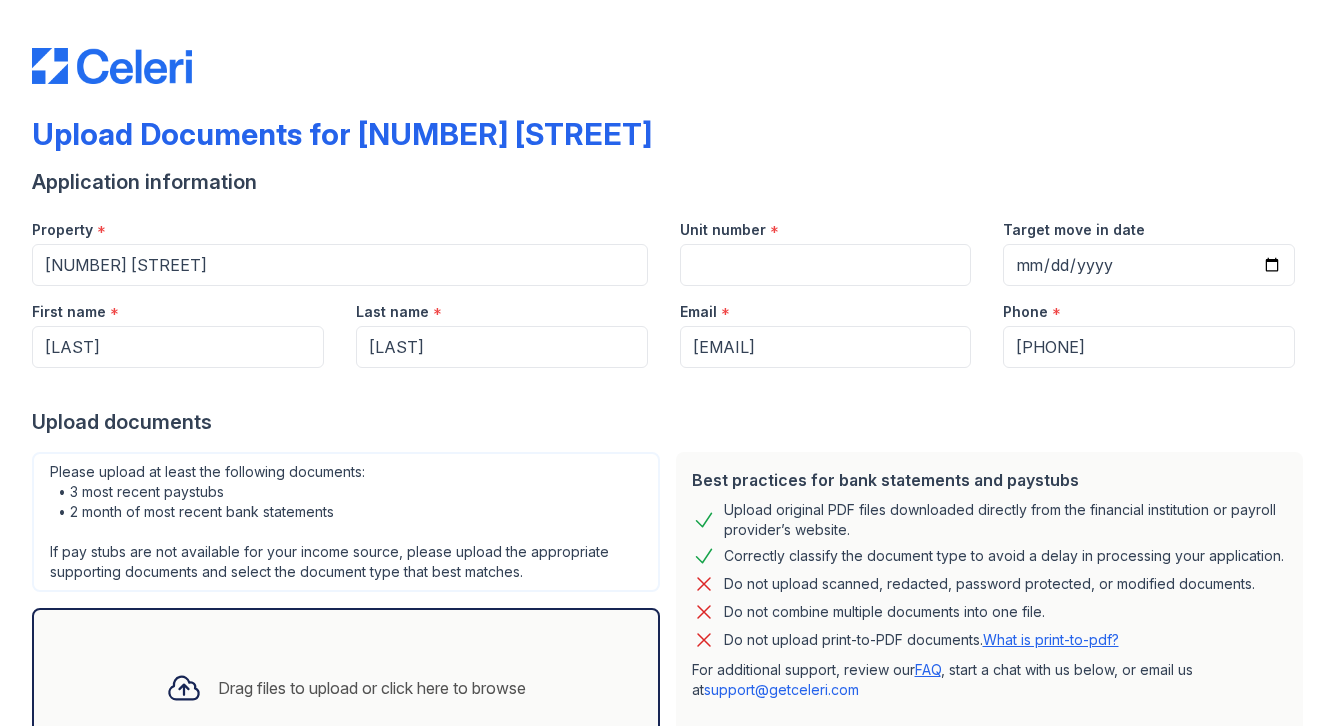 scroll, scrollTop: 0, scrollLeft: 0, axis: both 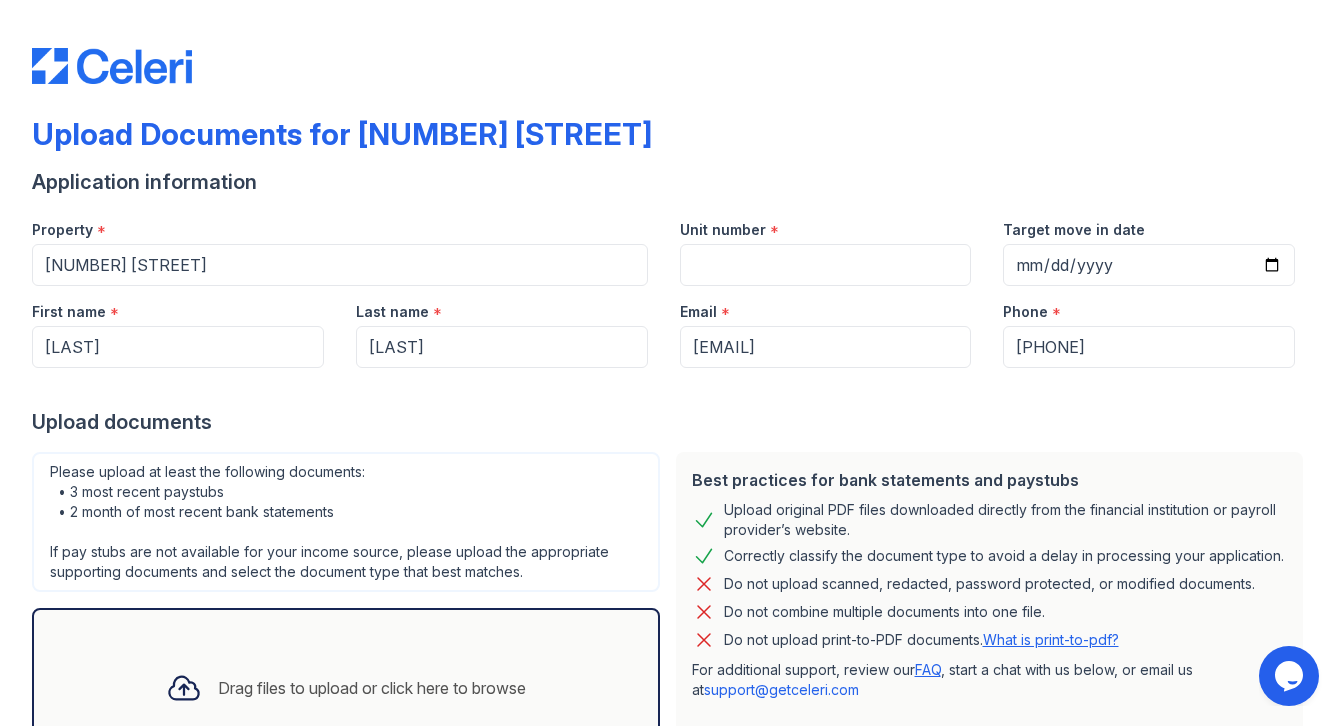 click at bounding box center (671, 46) 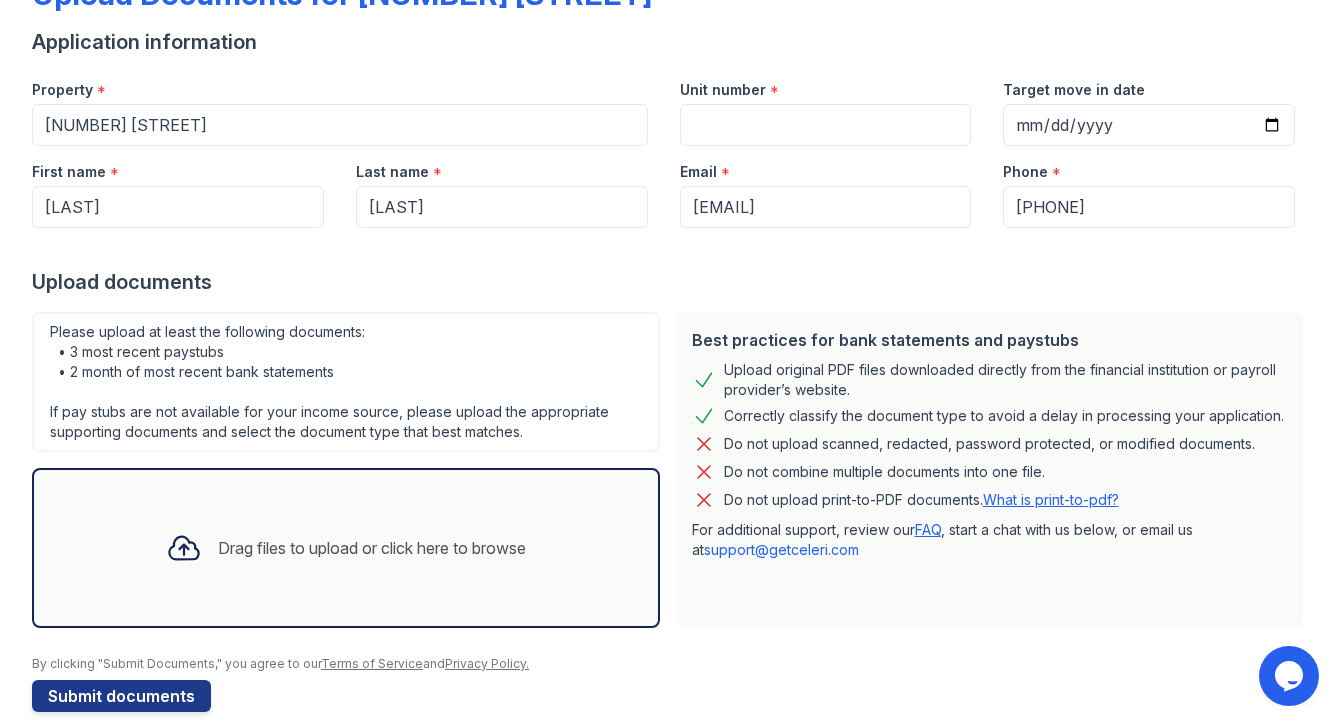 scroll, scrollTop: 166, scrollLeft: 0, axis: vertical 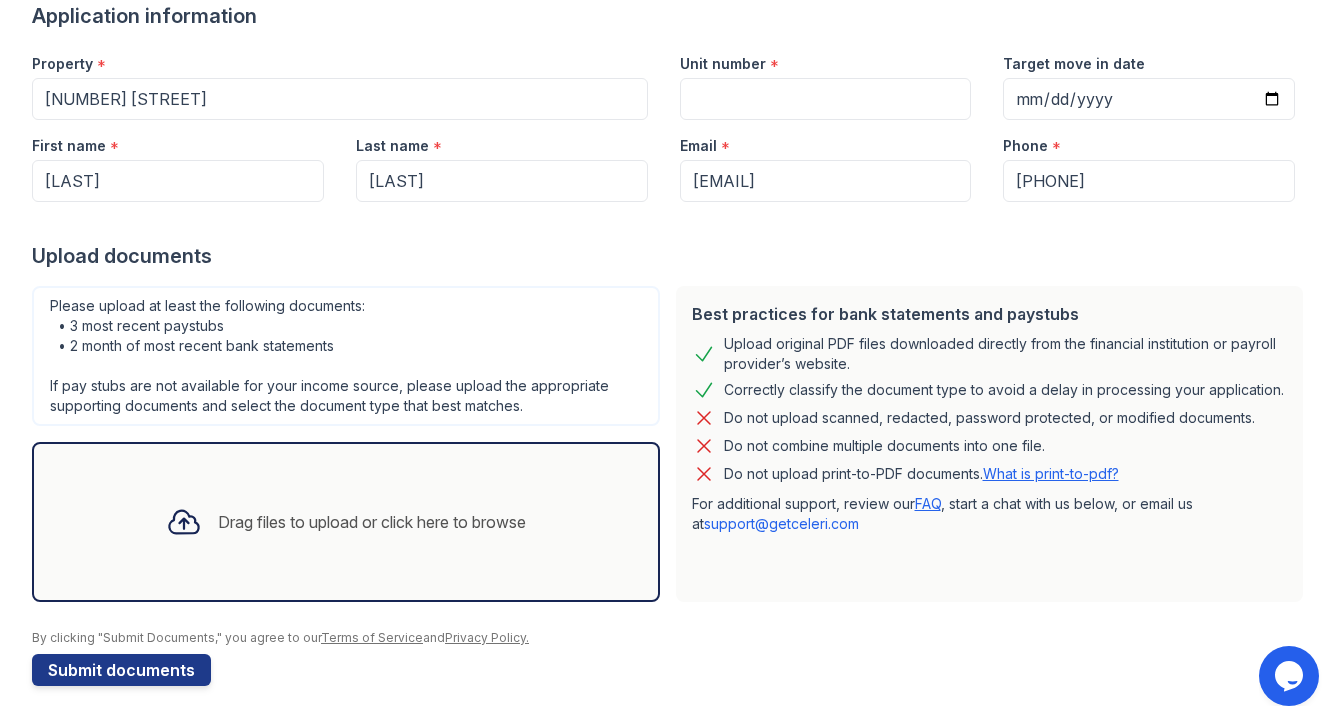 click on "Upload documents" at bounding box center (671, 256) 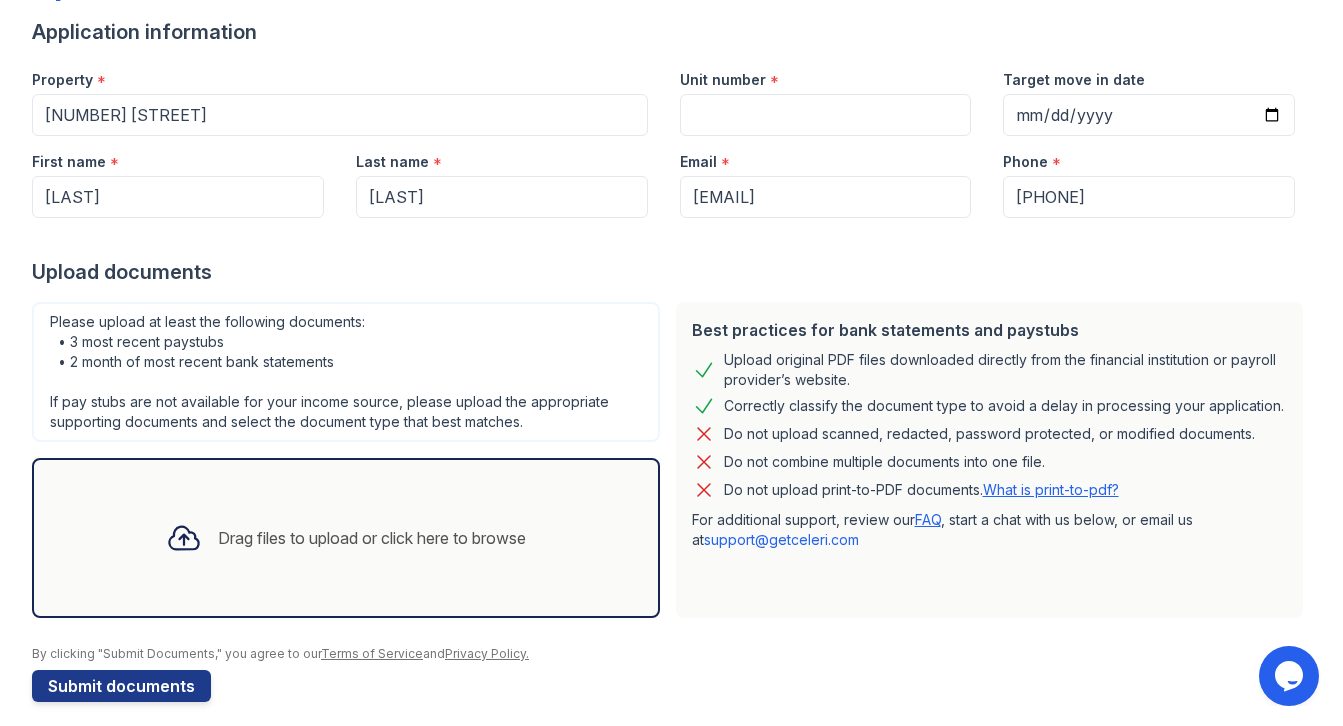 scroll, scrollTop: 156, scrollLeft: 0, axis: vertical 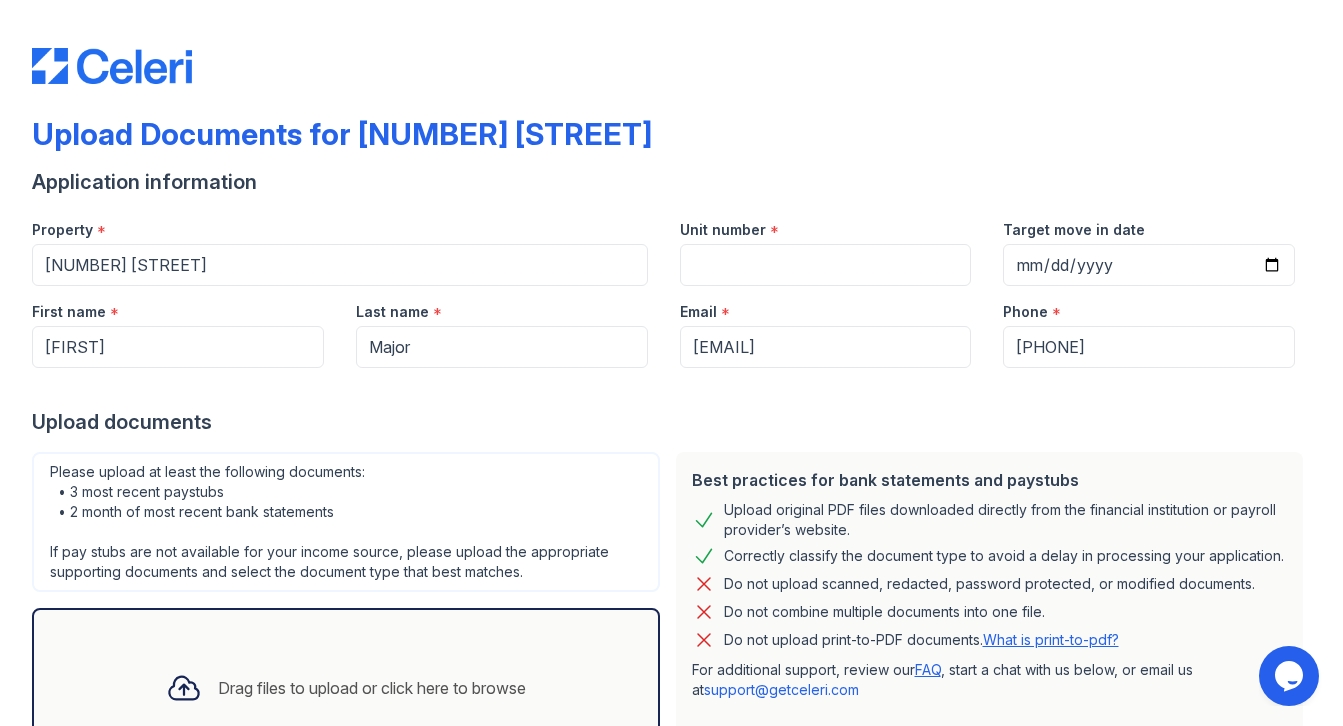 click on "Drag files to upload or click here to browse" at bounding box center [346, 688] 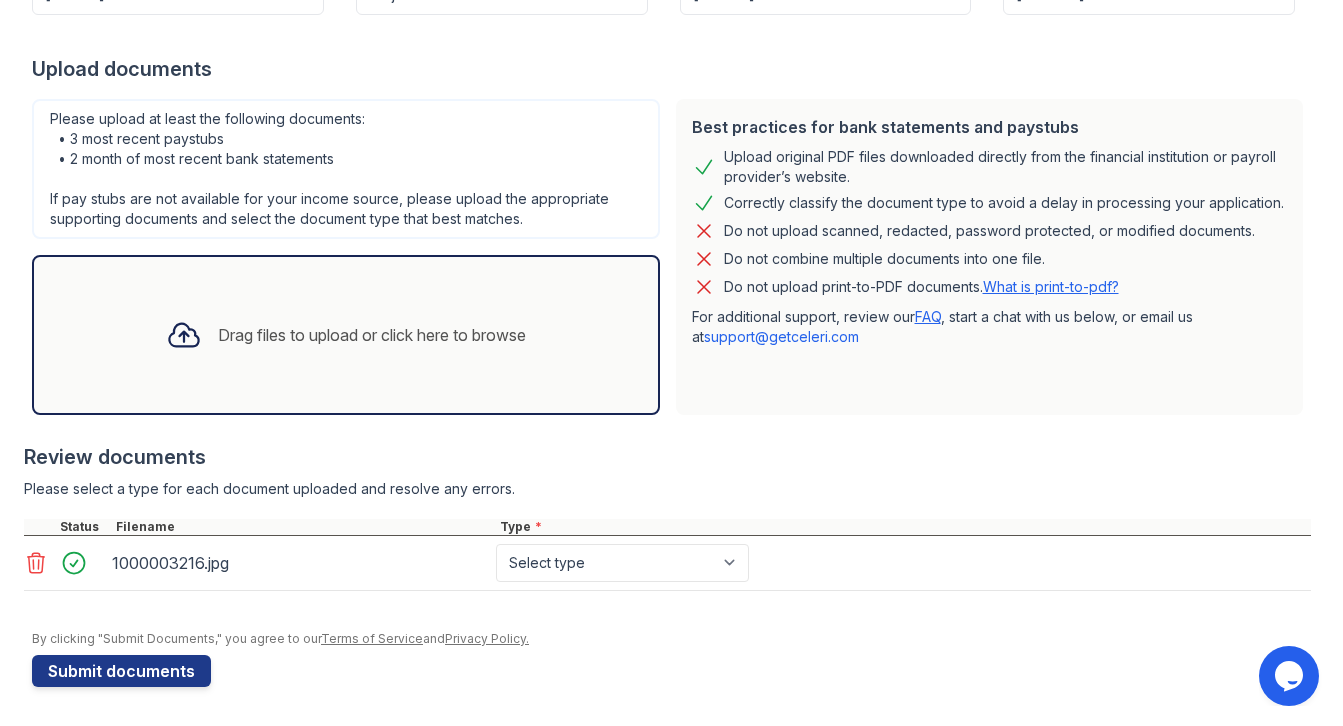scroll, scrollTop: 354, scrollLeft: 0, axis: vertical 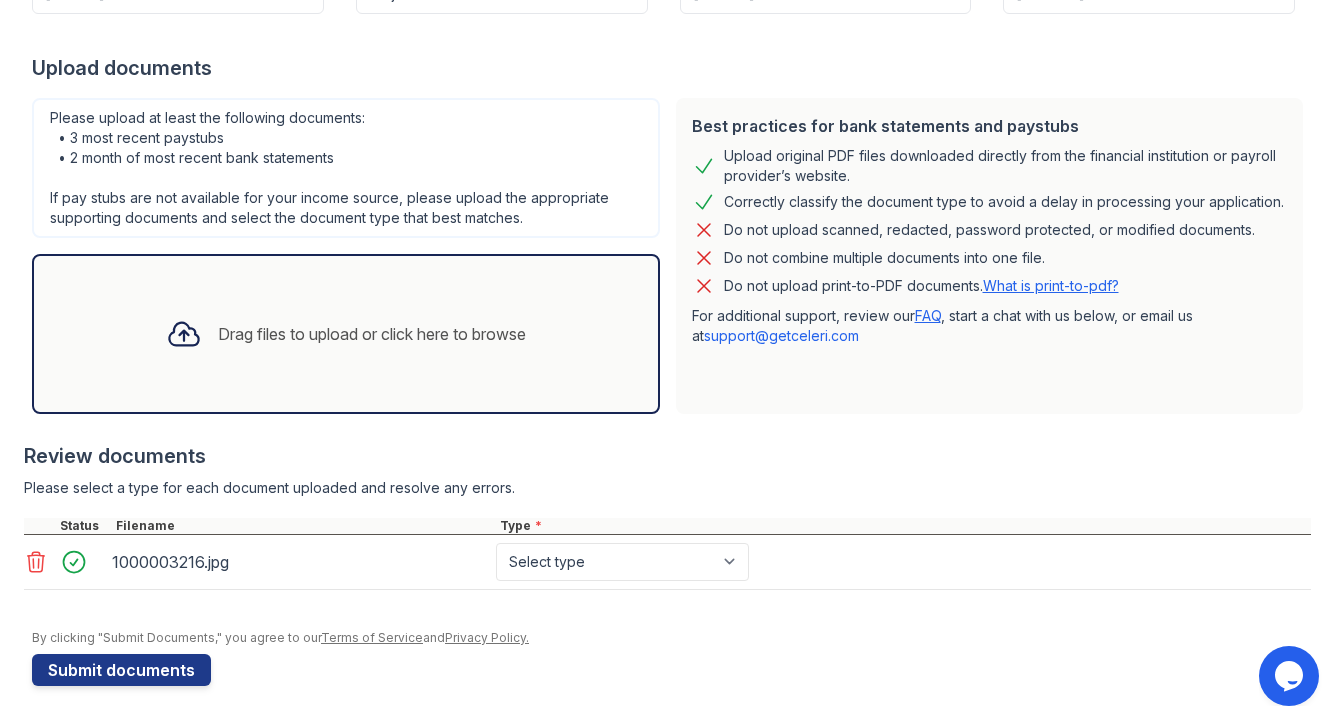 click on "Drag files to upload or click here to browse" at bounding box center [372, 334] 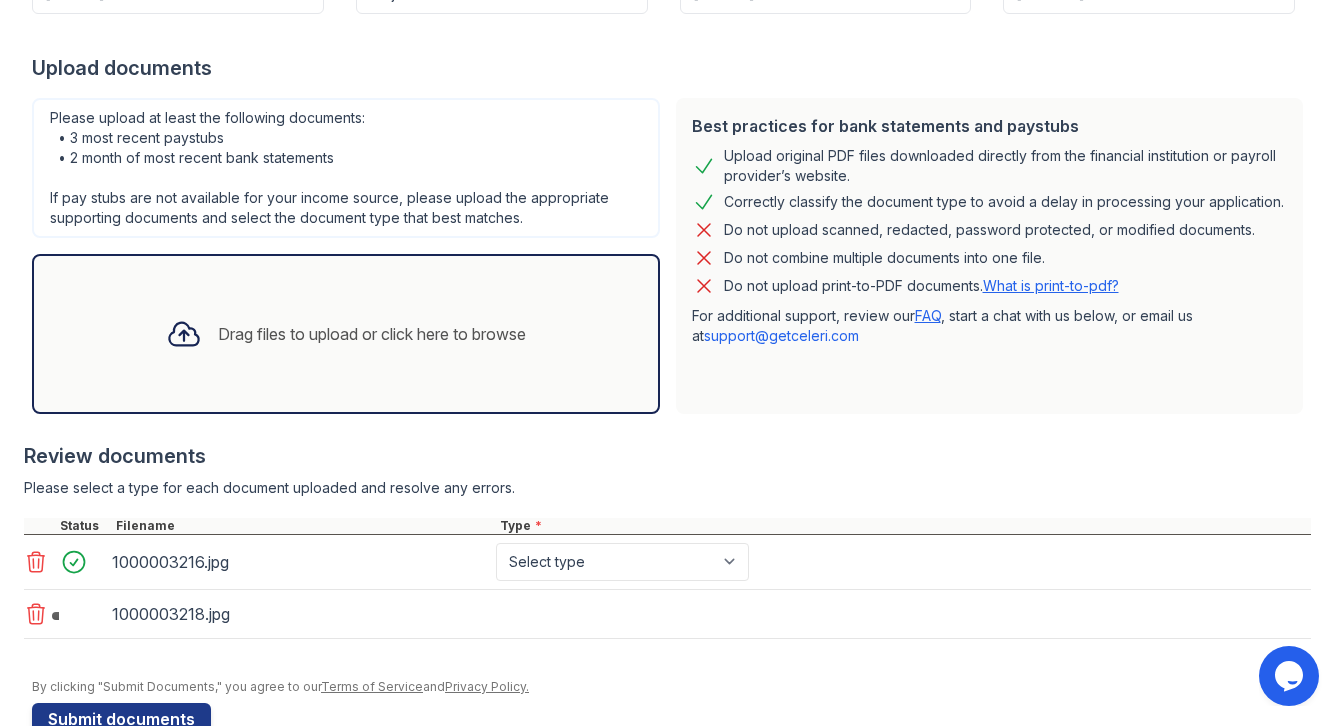 click on "Drag files to upload or click here to browse" at bounding box center (346, 334) 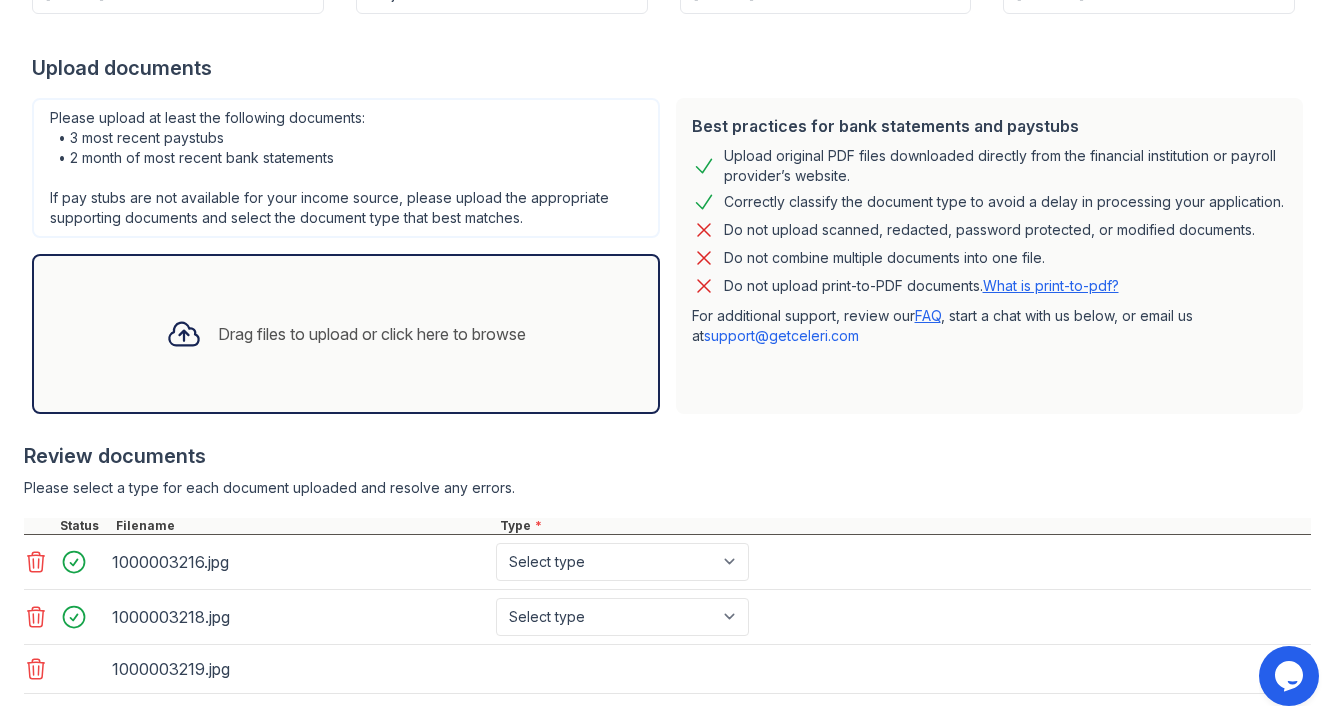 click on "Drag files to upload or click here to browse" at bounding box center [346, 334] 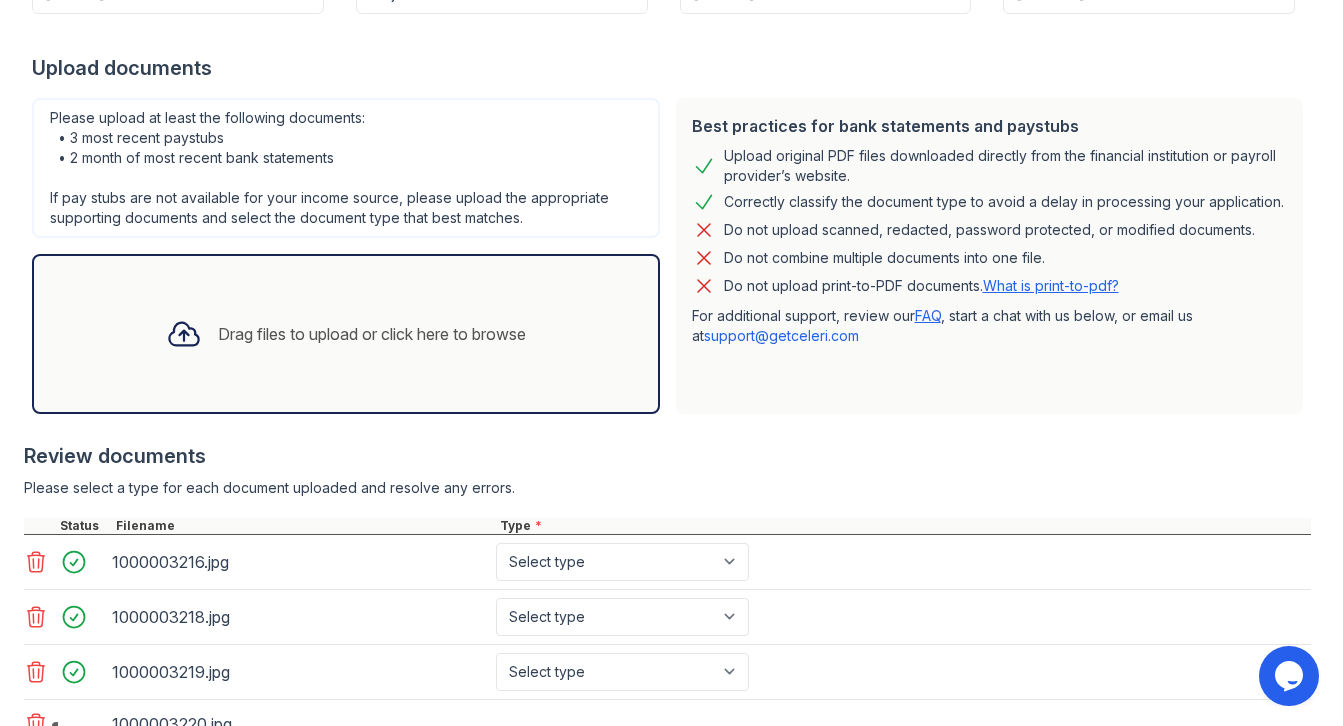 click on "Drag files to upload or click here to browse" at bounding box center [346, 334] 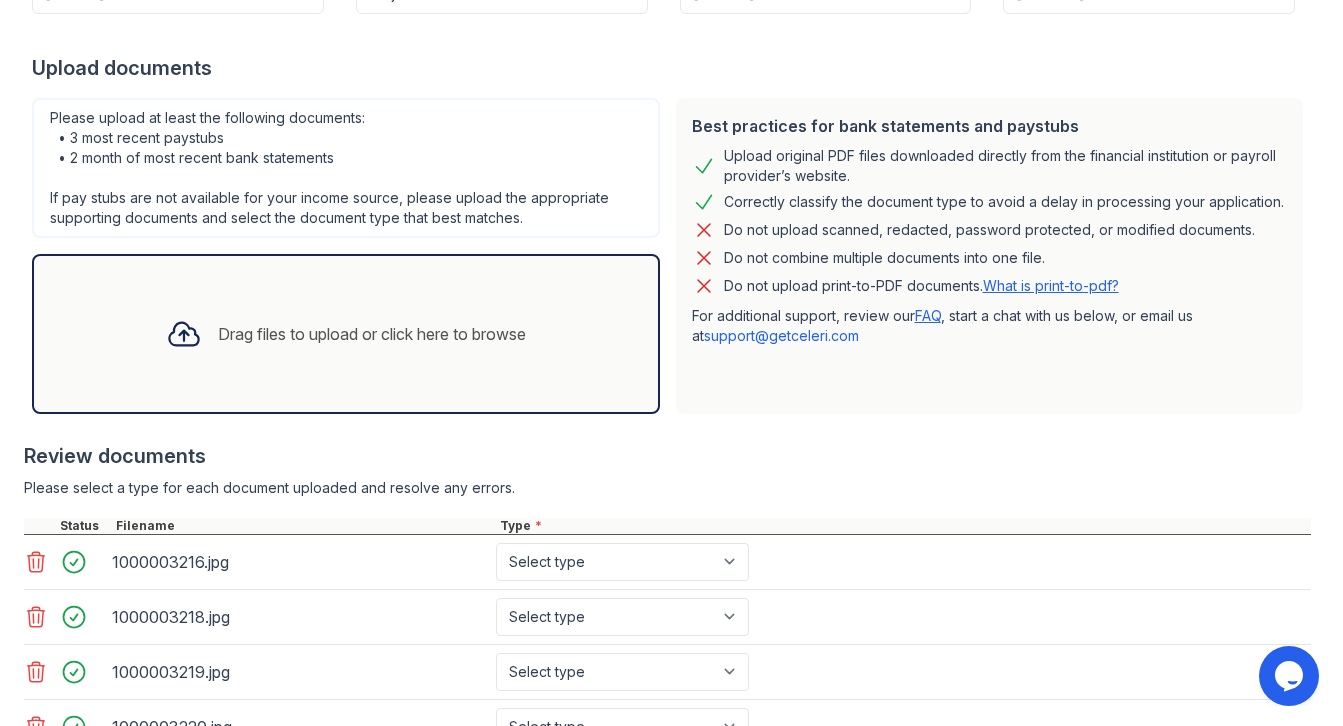 click on "Review documents" at bounding box center [667, 456] 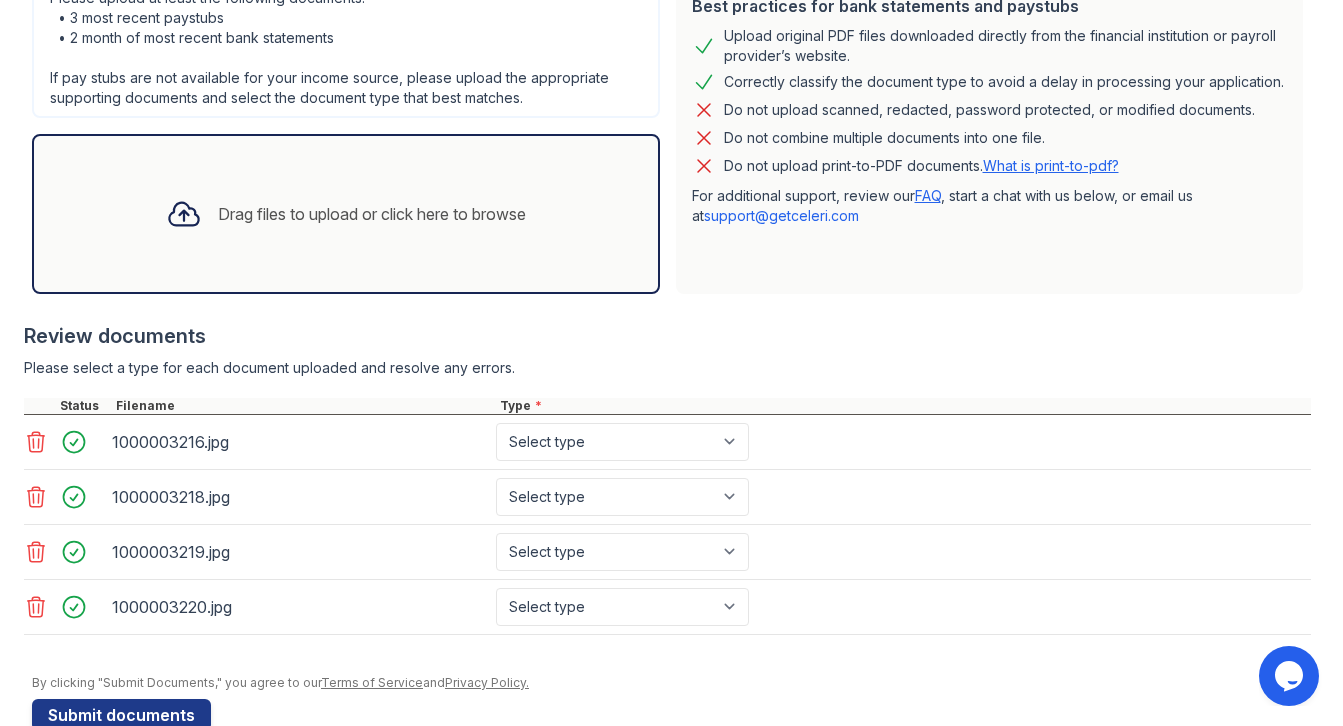 scroll, scrollTop: 519, scrollLeft: 0, axis: vertical 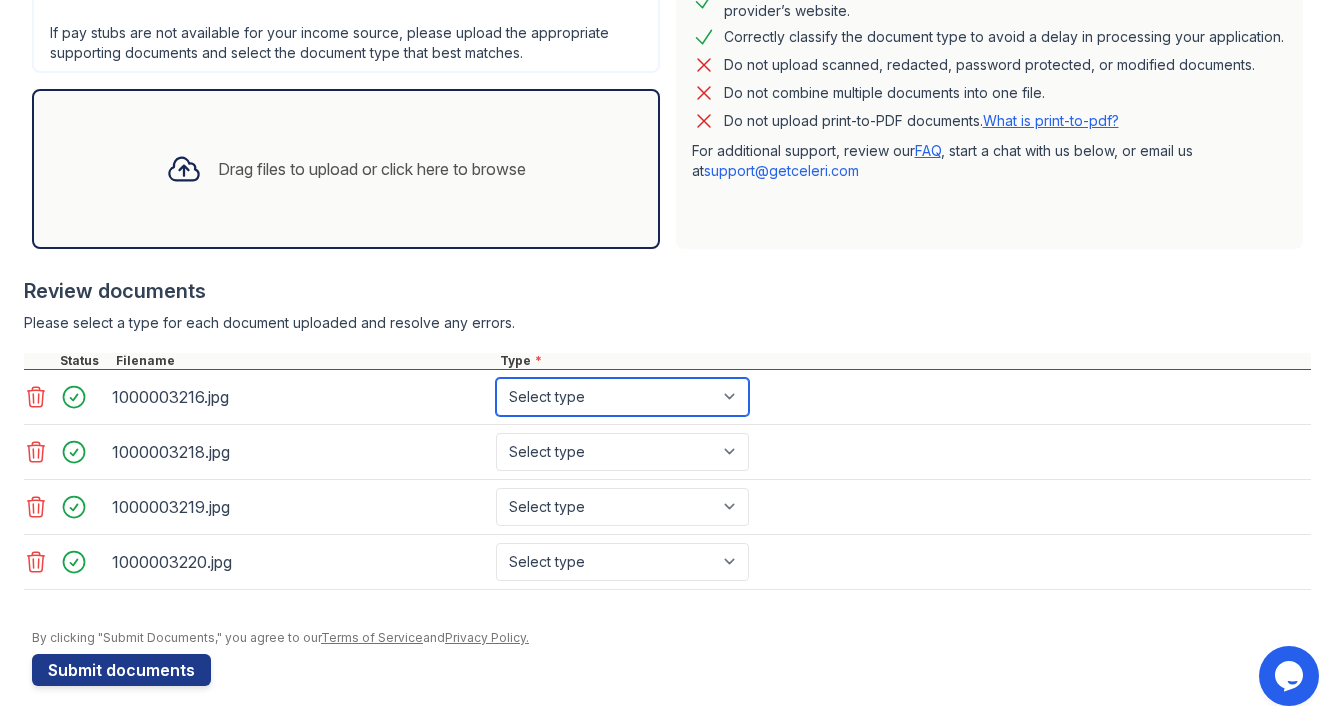 click on "Select type
Paystub
Bank Statement
Offer Letter
Tax Documents
Benefit Award Letter
Investment Account Statement
Other" at bounding box center [622, 397] 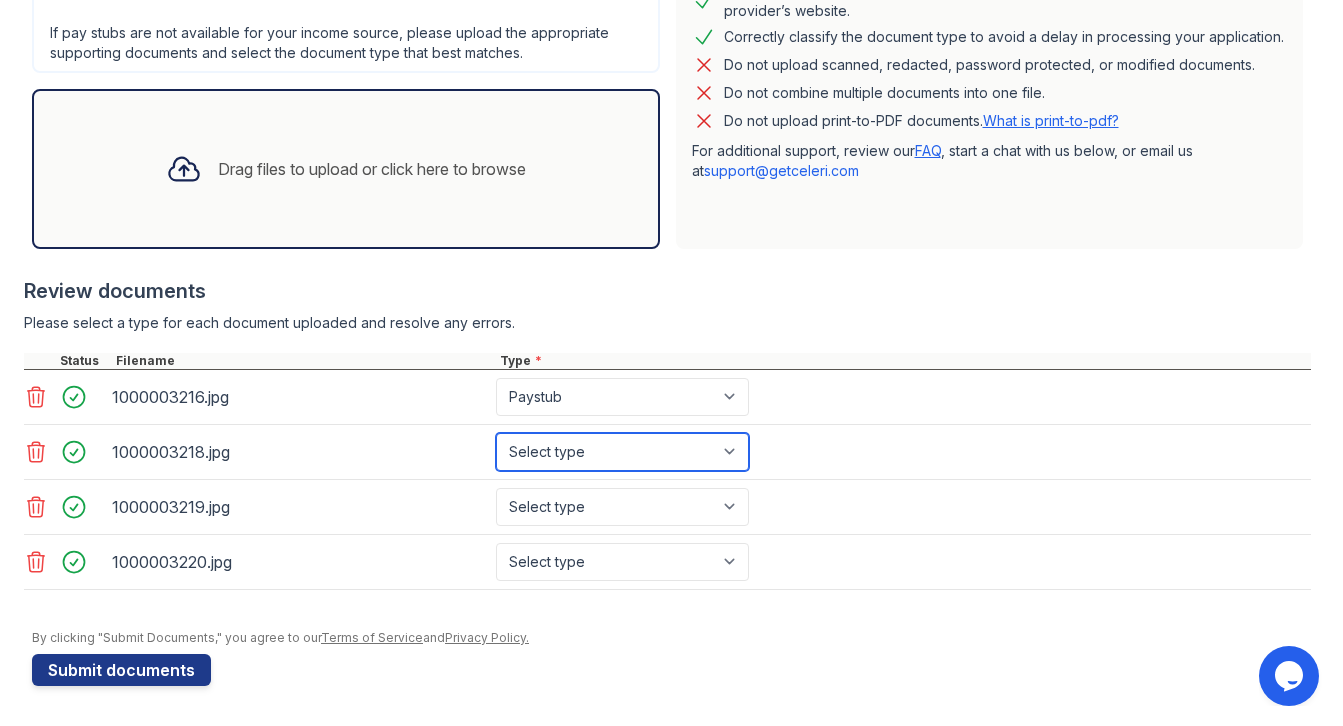 click on "Select type
Paystub
Bank Statement
Offer Letter
Tax Documents
Benefit Award Letter
Investment Account Statement
Other" at bounding box center [622, 452] 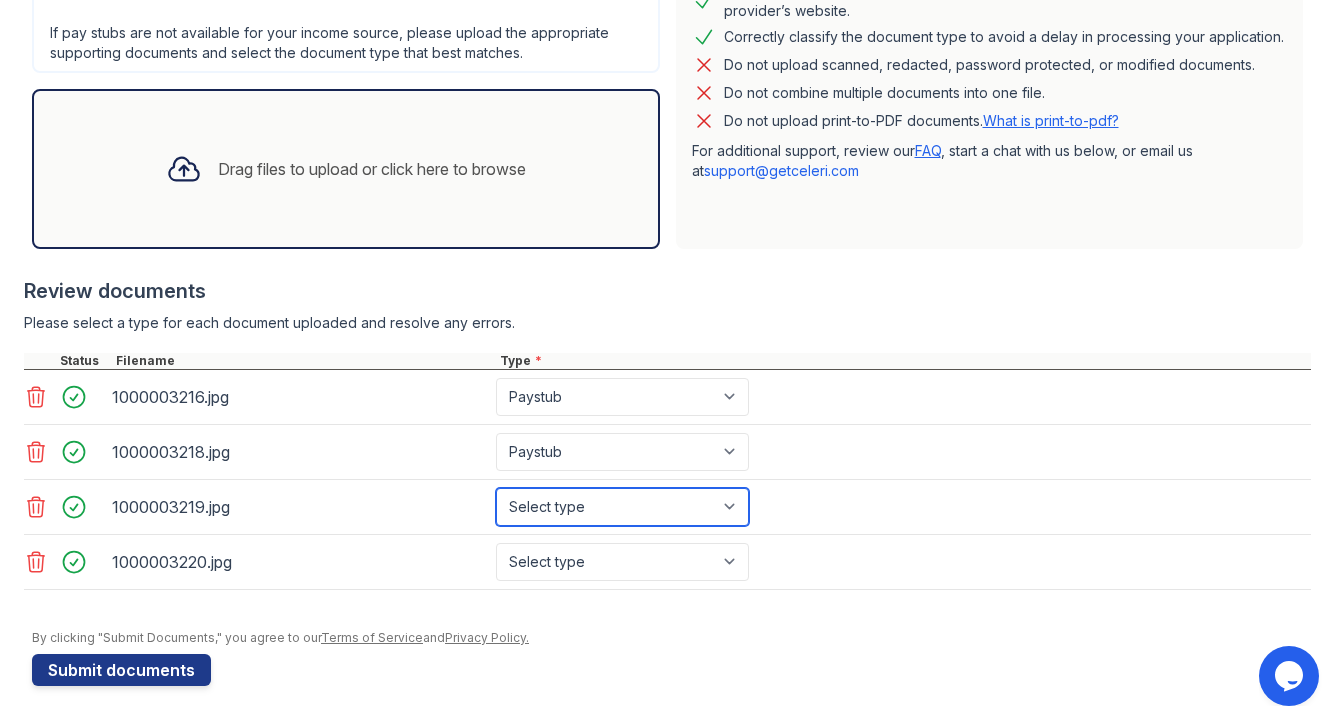click on "Select type
Paystub
Bank Statement
Offer Letter
Tax Documents
Benefit Award Letter
Investment Account Statement
Other" at bounding box center [622, 507] 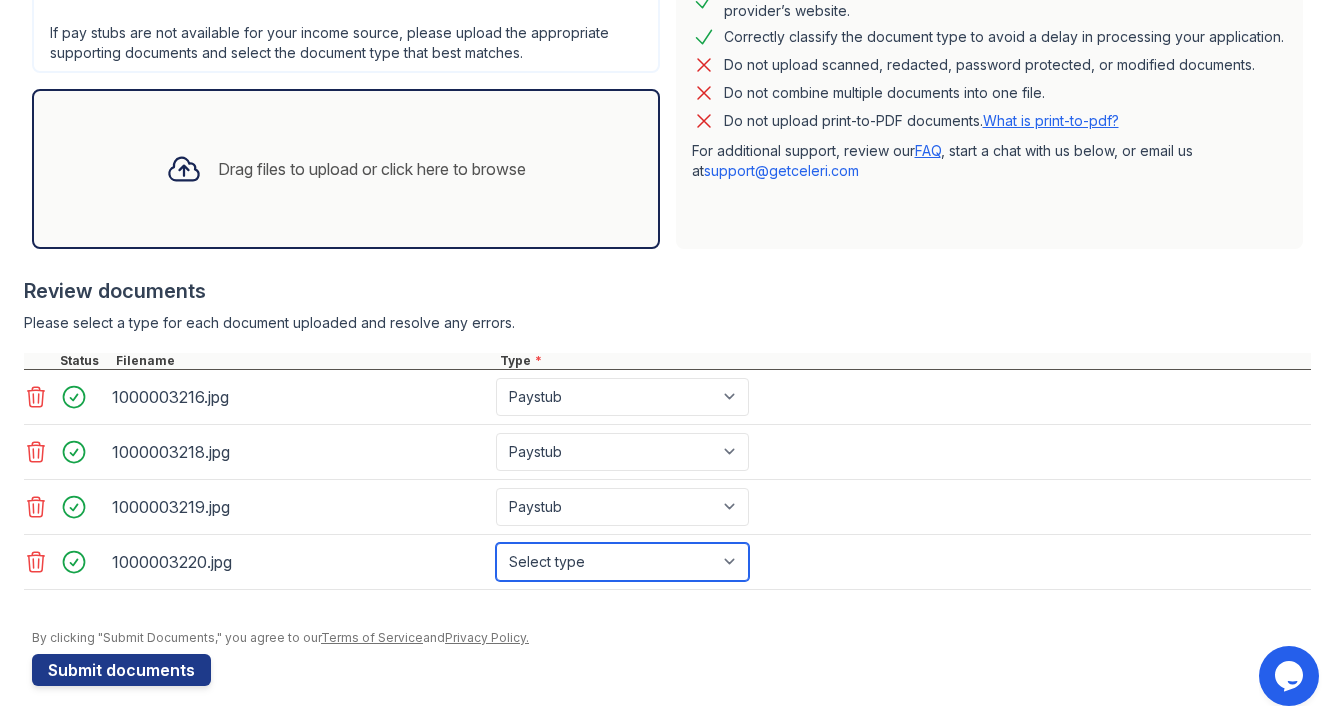 click on "Select type
Paystub
Bank Statement
Offer Letter
Tax Documents
Benefit Award Letter
Investment Account Statement
Other" at bounding box center (622, 562) 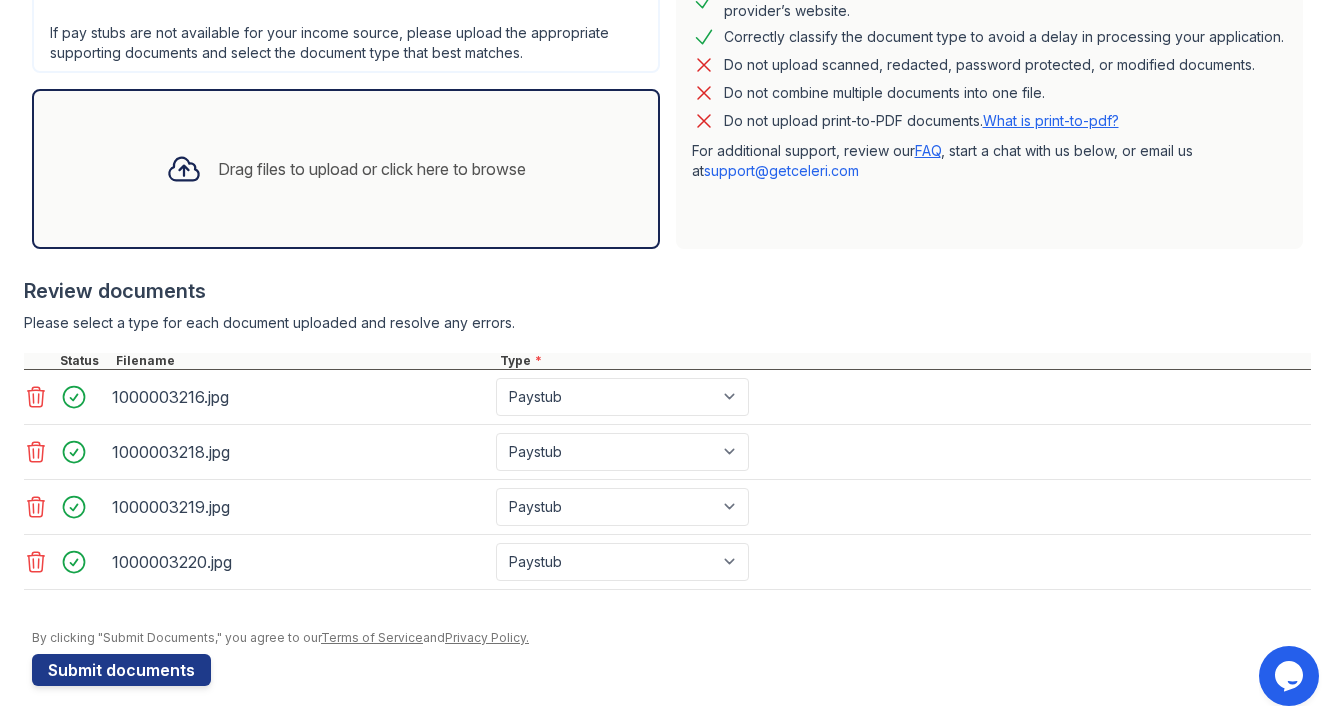 click on "Application information
Property
*
448 North Wolf Road
Unit number
*
Target move in date
First name
*
Rosalyn
Last name
*
Major
Email
*
rosalyn4610@gmail.com
Phone
*
+17738864646
Upload documents
Best practices for bank statements and paystubs
Upload original PDF files downloaded directly from the financial institution or payroll provider’s website.
Correctly classify the document type to avoid a delay in processing your application.
Do not upload scanned, redacted, password protected, or modified documents.
Do not combine multiple documents into one file.
Do not upload print-to-PDF documents.
What is print-to-pdf?
For additional support, review our
FAQ ,
start a chat with us below, or email us at
support@getceleri.com" at bounding box center [671, 167] 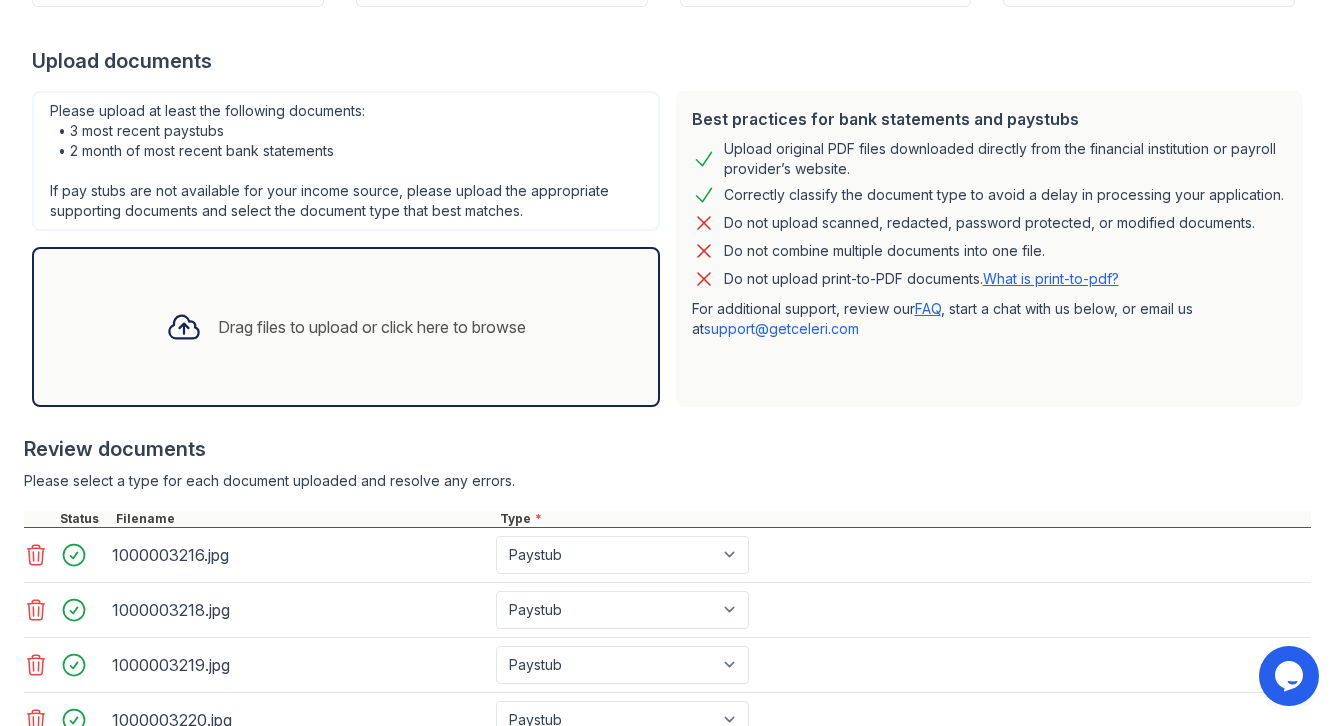 scroll, scrollTop: 359, scrollLeft: 0, axis: vertical 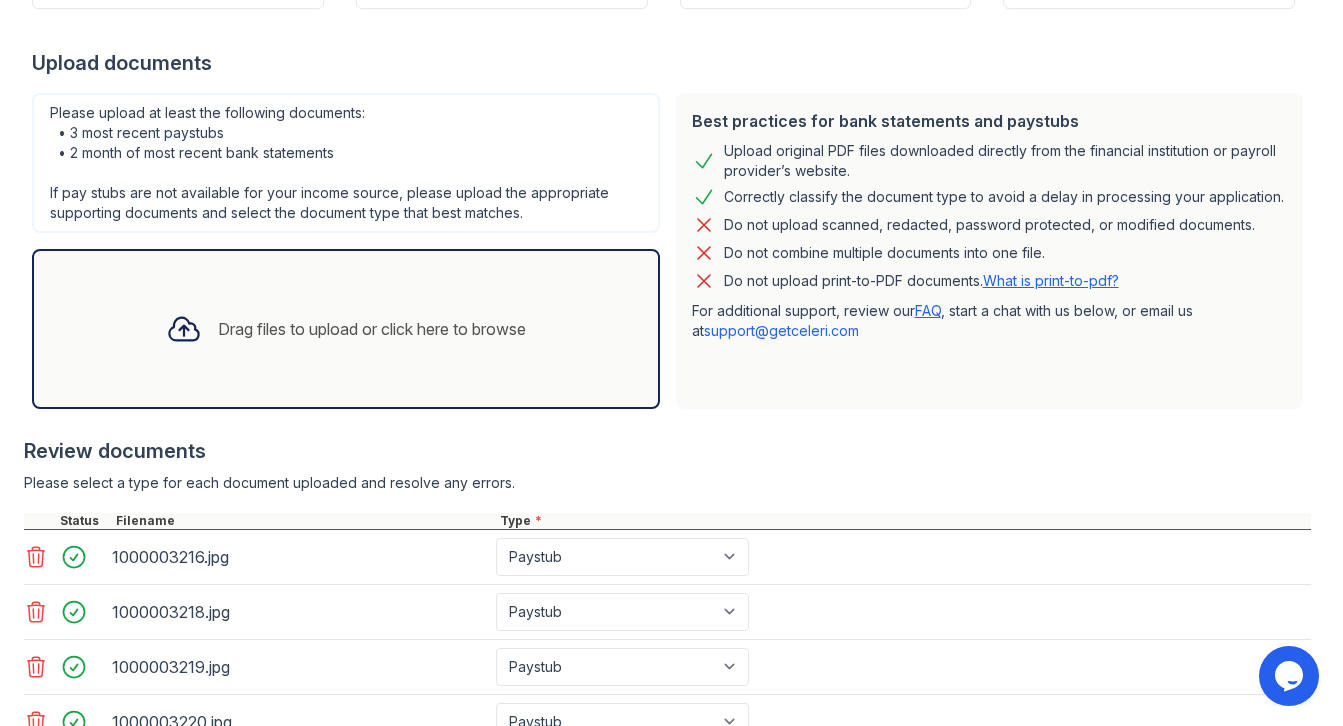 click at bounding box center (667, 427) 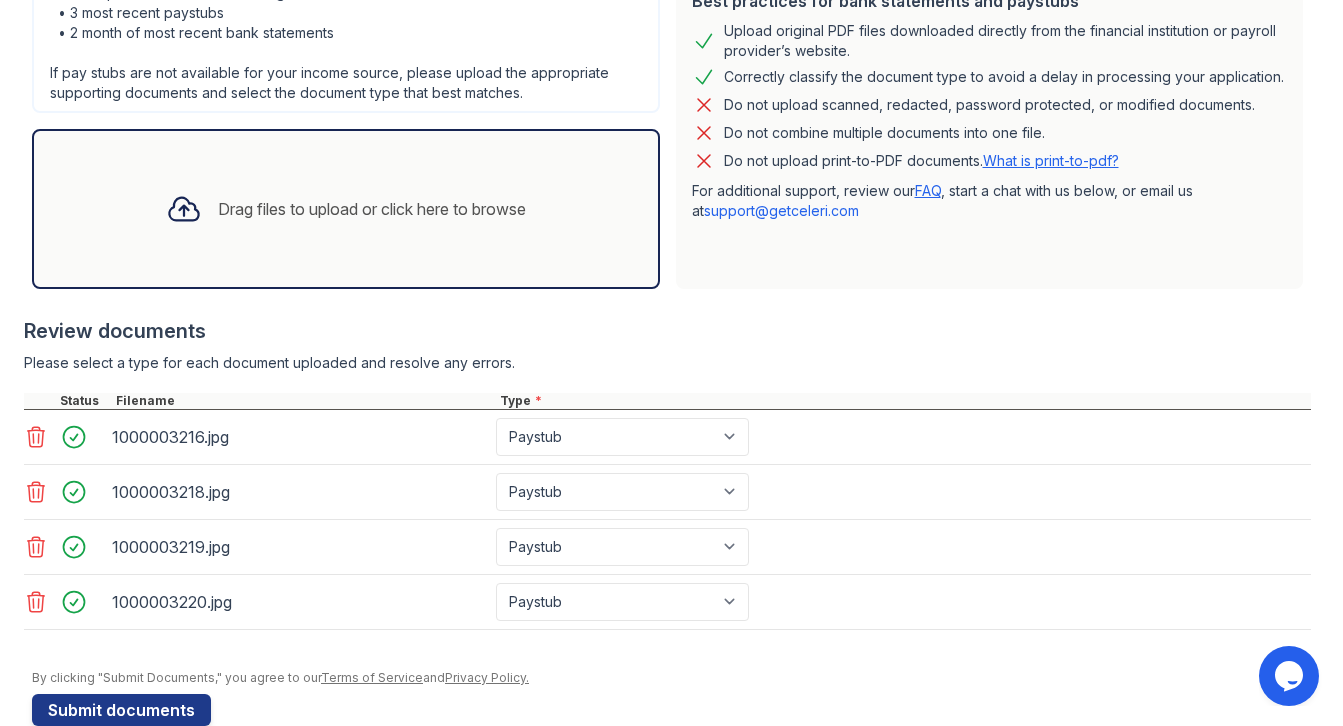 scroll, scrollTop: 519, scrollLeft: 0, axis: vertical 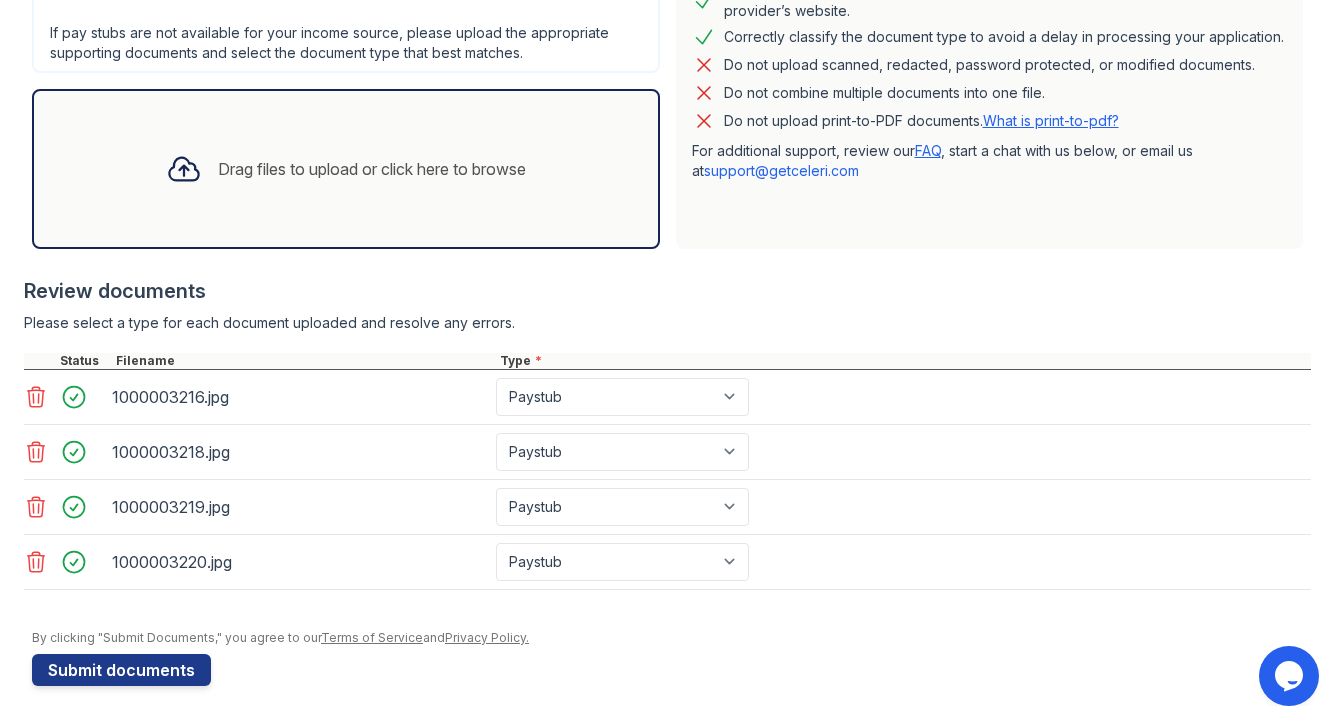 click on "Drag files to upload or click here to browse" at bounding box center (372, 169) 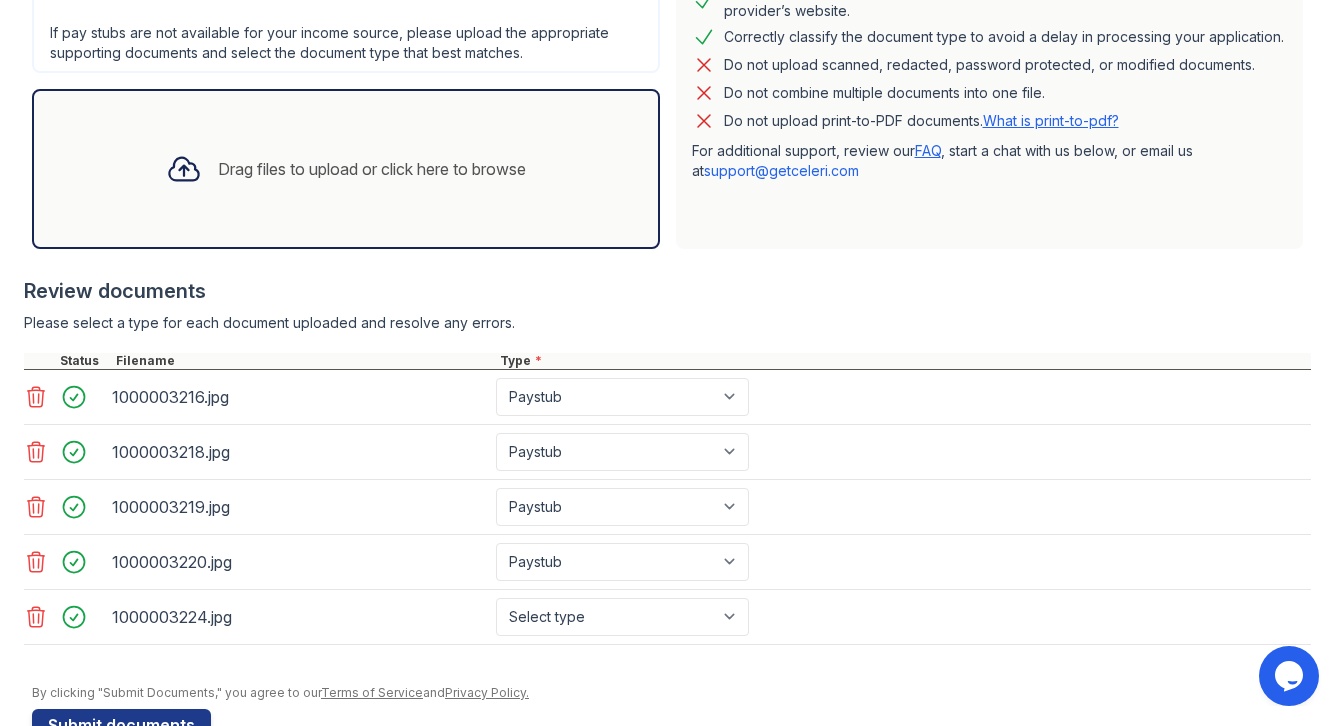 click on "Drag files to upload or click here to browse" at bounding box center (346, 169) 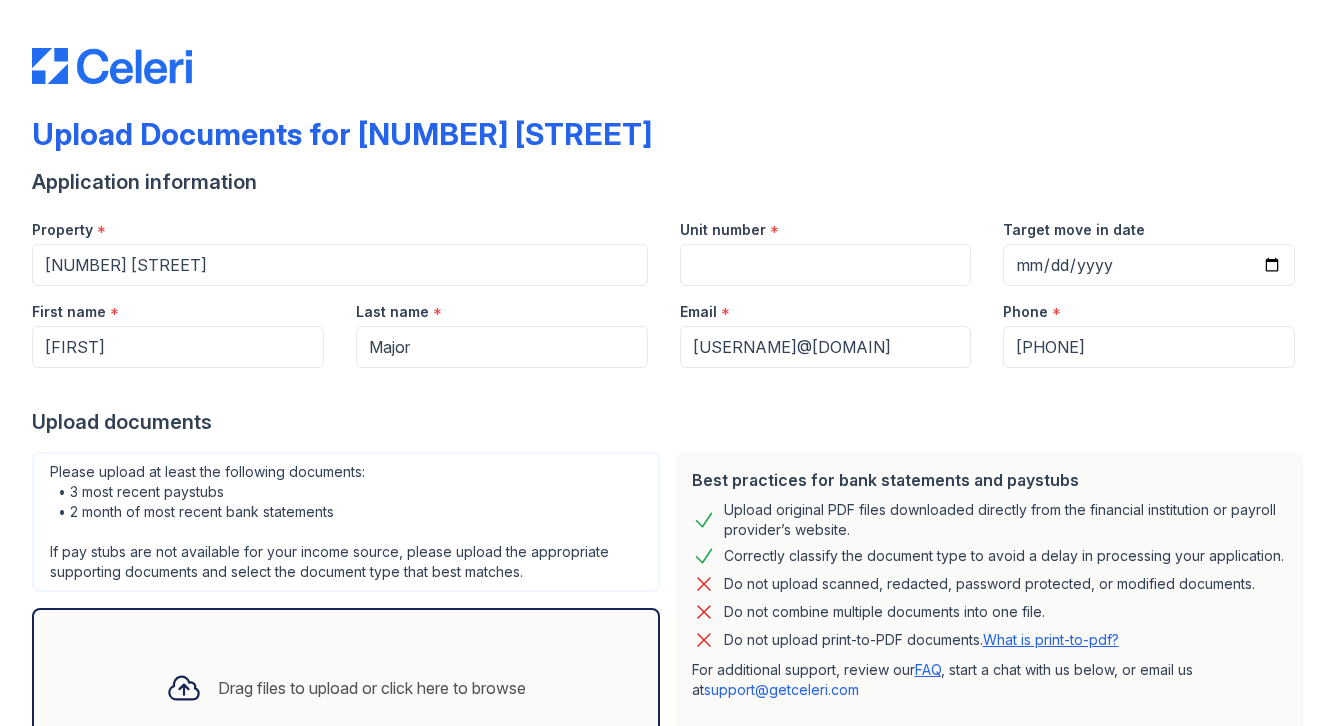 select on "paystub" 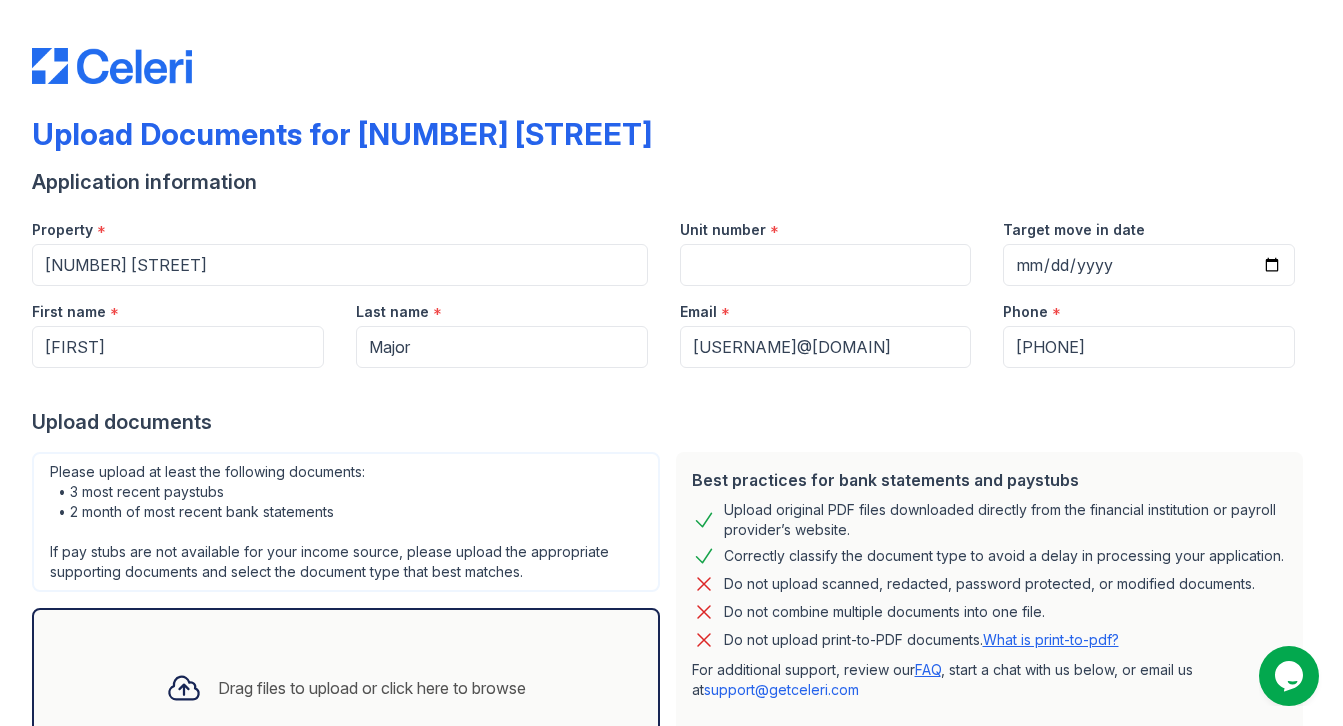 scroll, scrollTop: 629, scrollLeft: 0, axis: vertical 